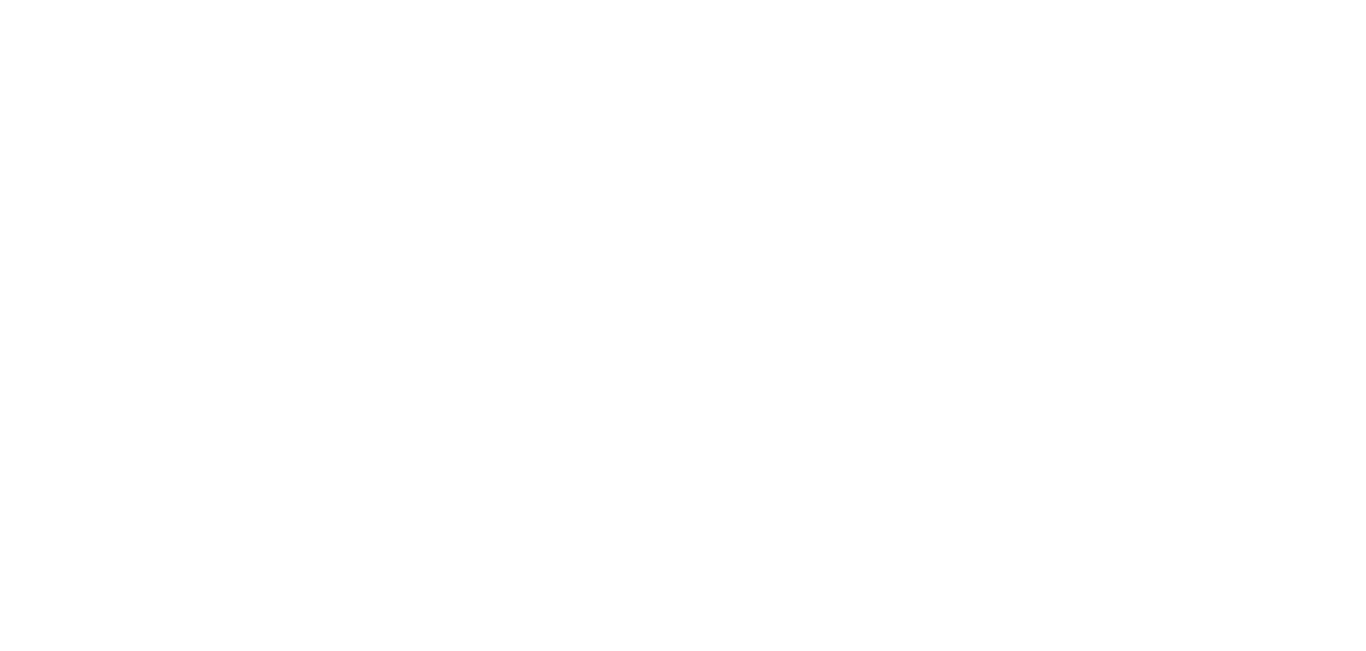 scroll, scrollTop: 0, scrollLeft: 0, axis: both 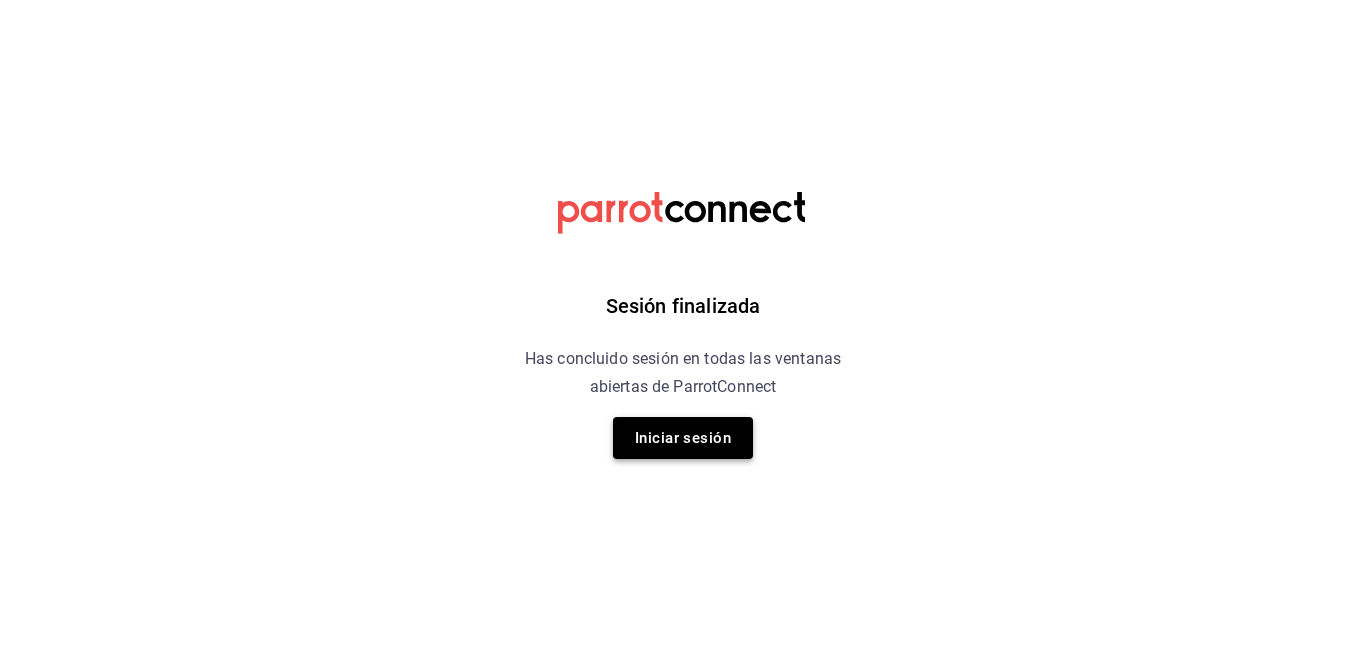 click on "Iniciar sesión" at bounding box center (683, 438) 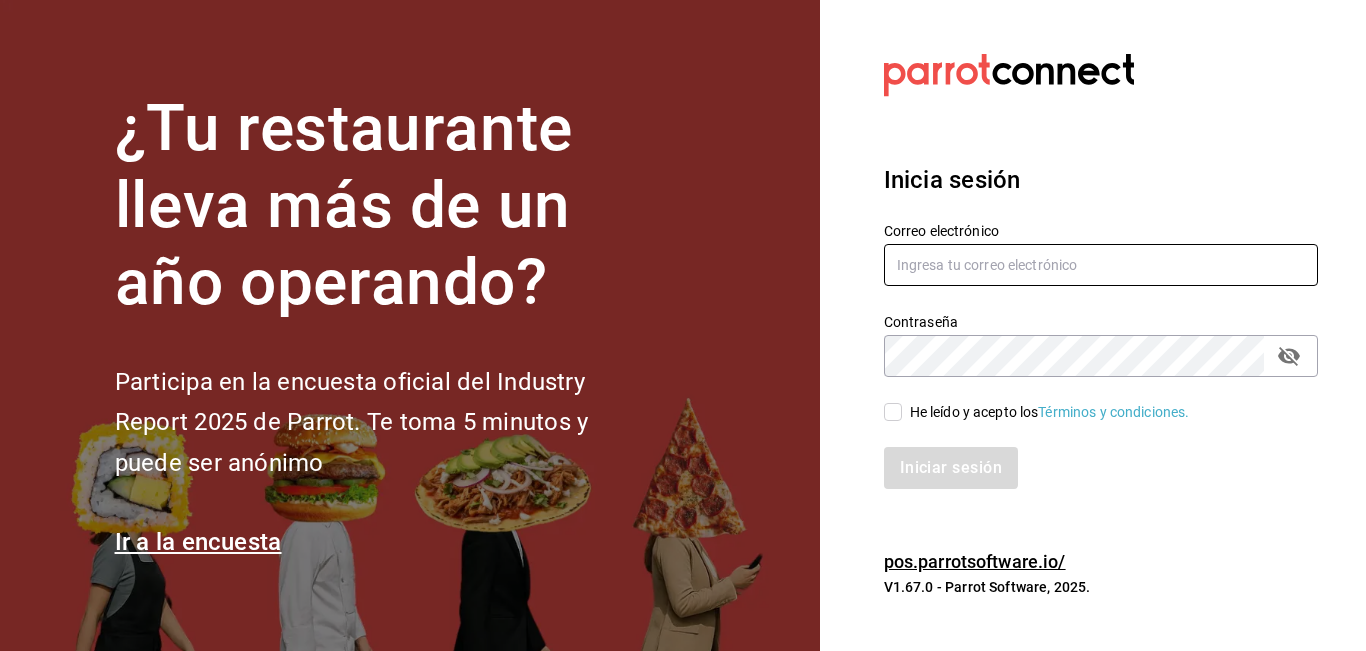type on "[USERNAME]@[DOMAIN]" 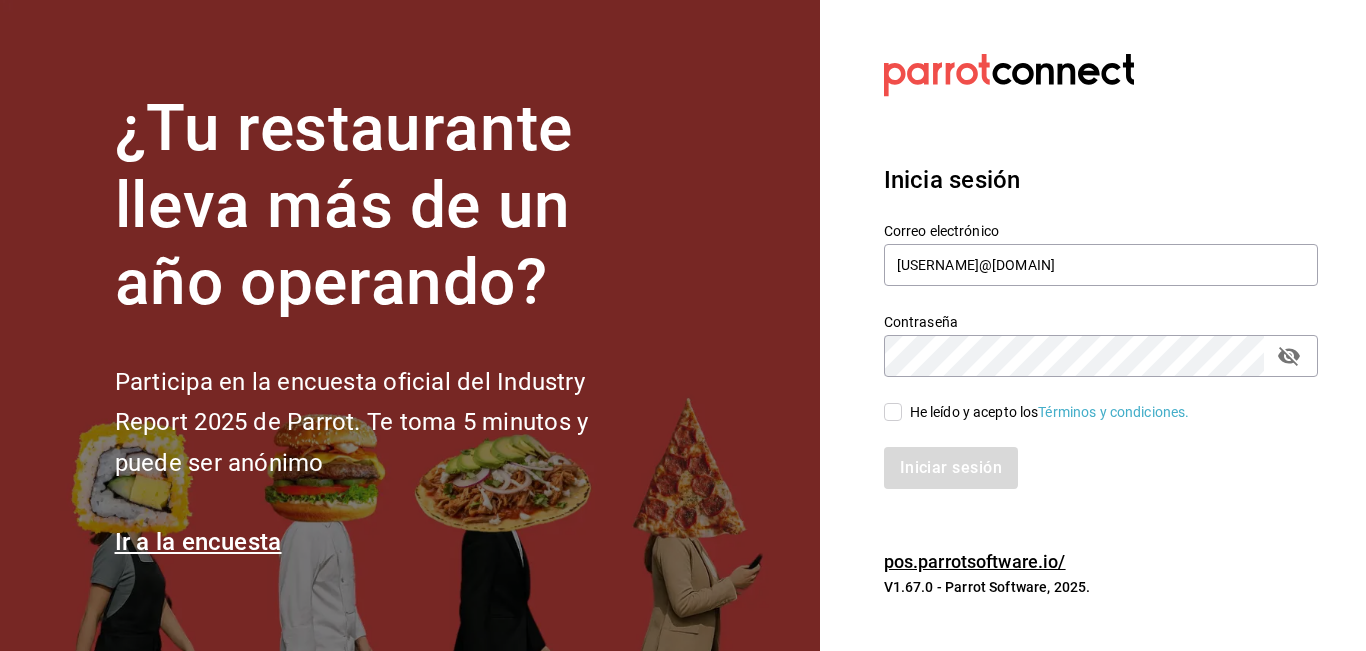 click on "He leído y acepto los  Términos y condiciones." at bounding box center (893, 412) 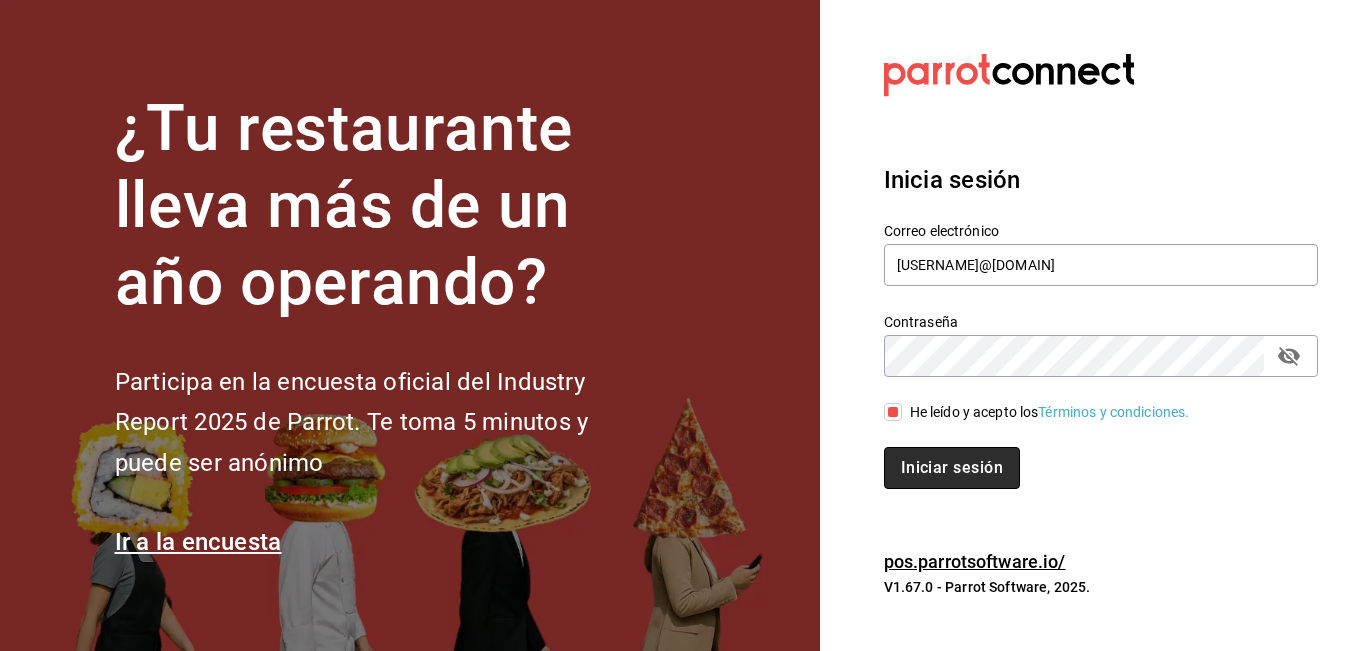 click on "Iniciar sesión" at bounding box center (952, 468) 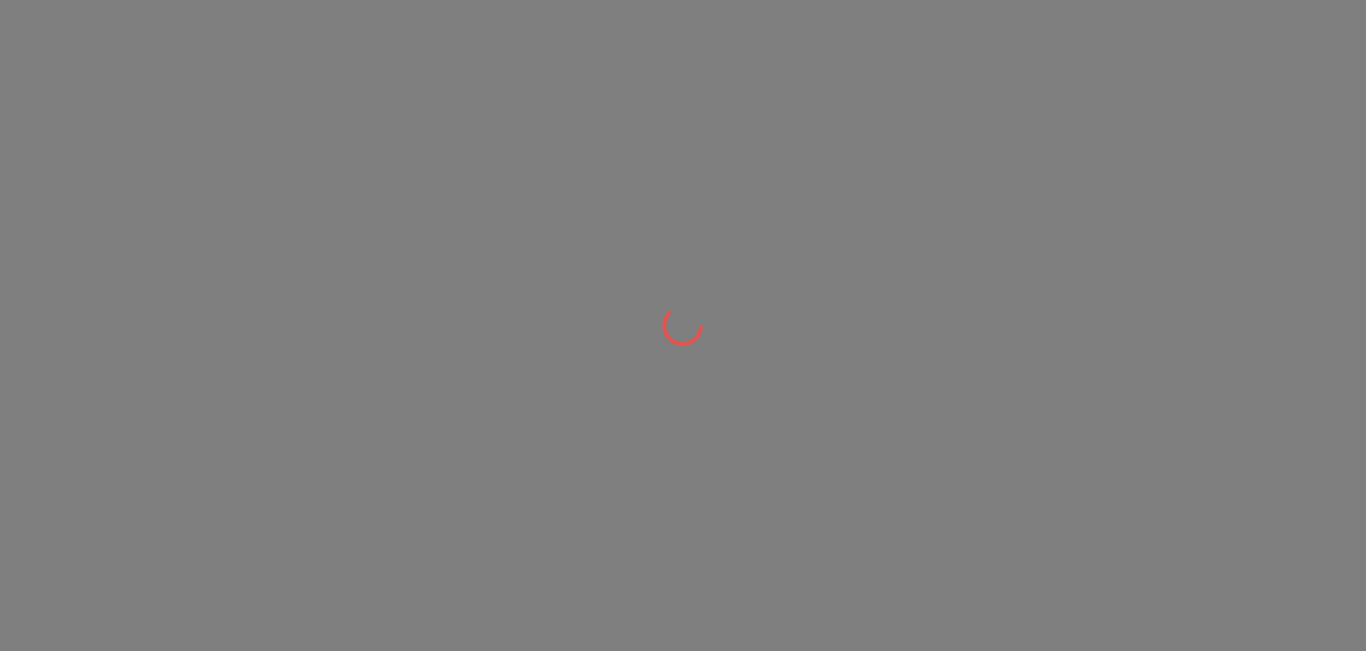 scroll, scrollTop: 0, scrollLeft: 0, axis: both 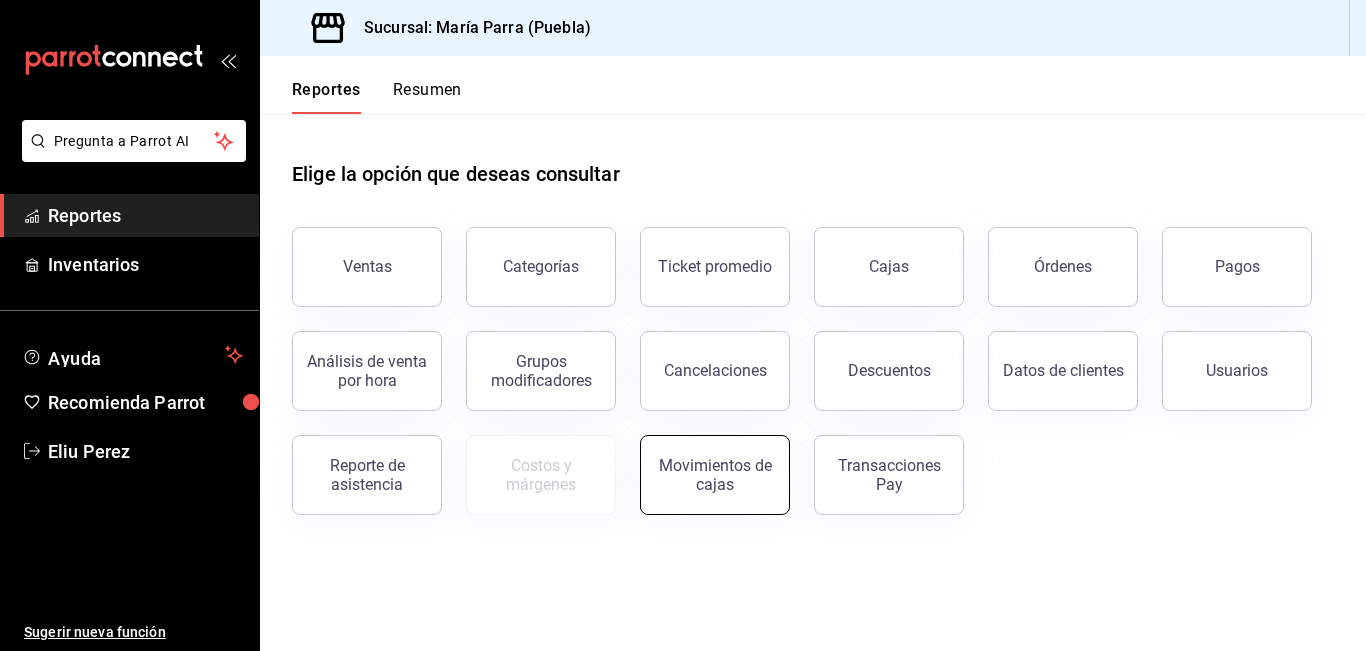 click on "Movimientos de cajas" at bounding box center [715, 475] 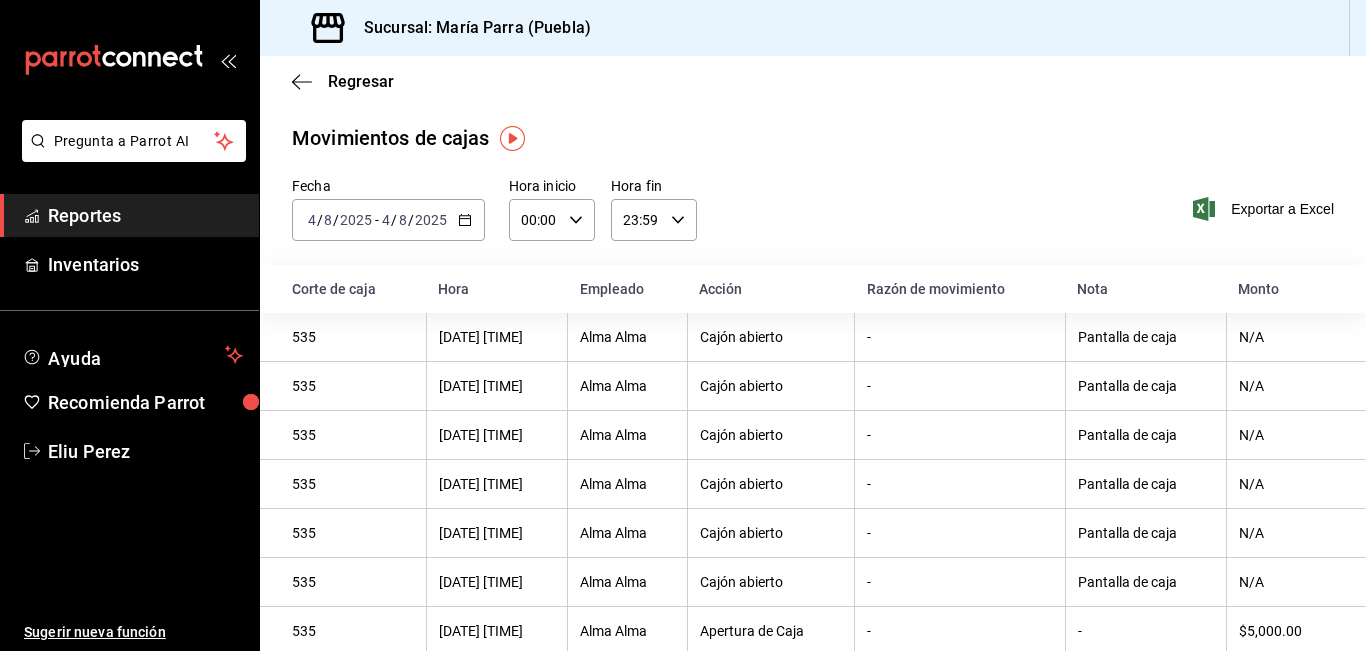 click on "Reportes" at bounding box center [129, 215] 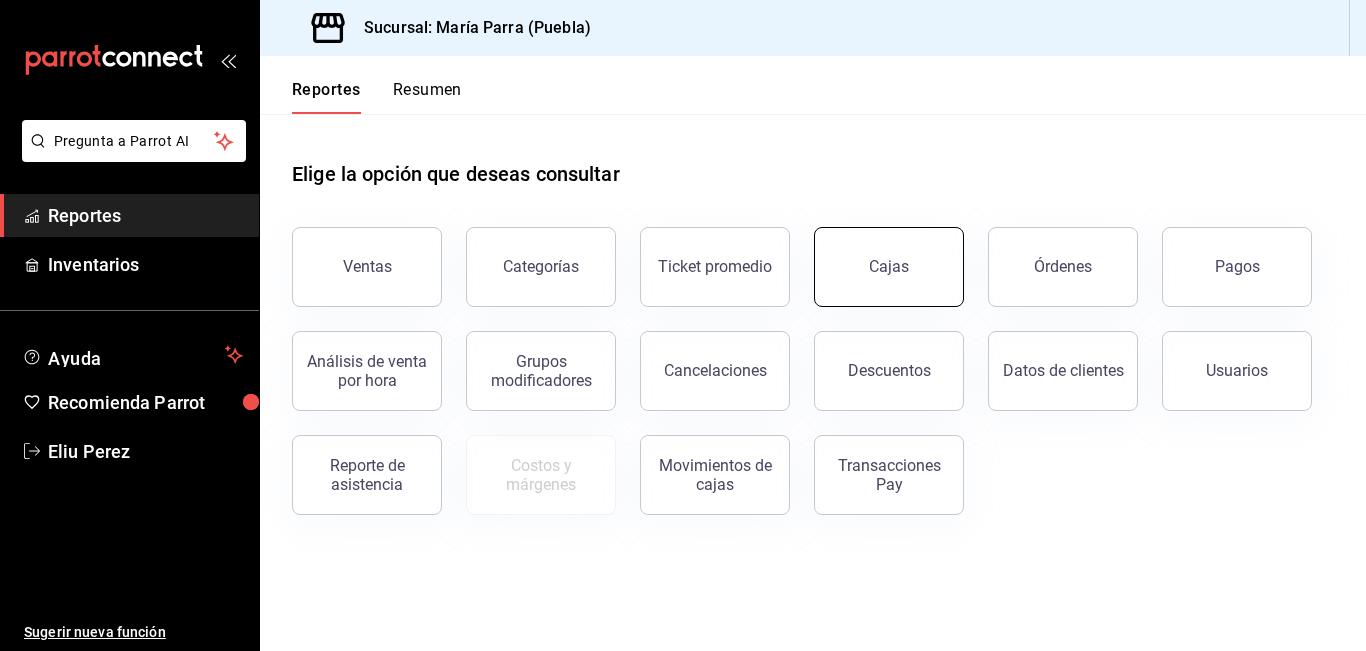 click on "Cajas" at bounding box center [889, 267] 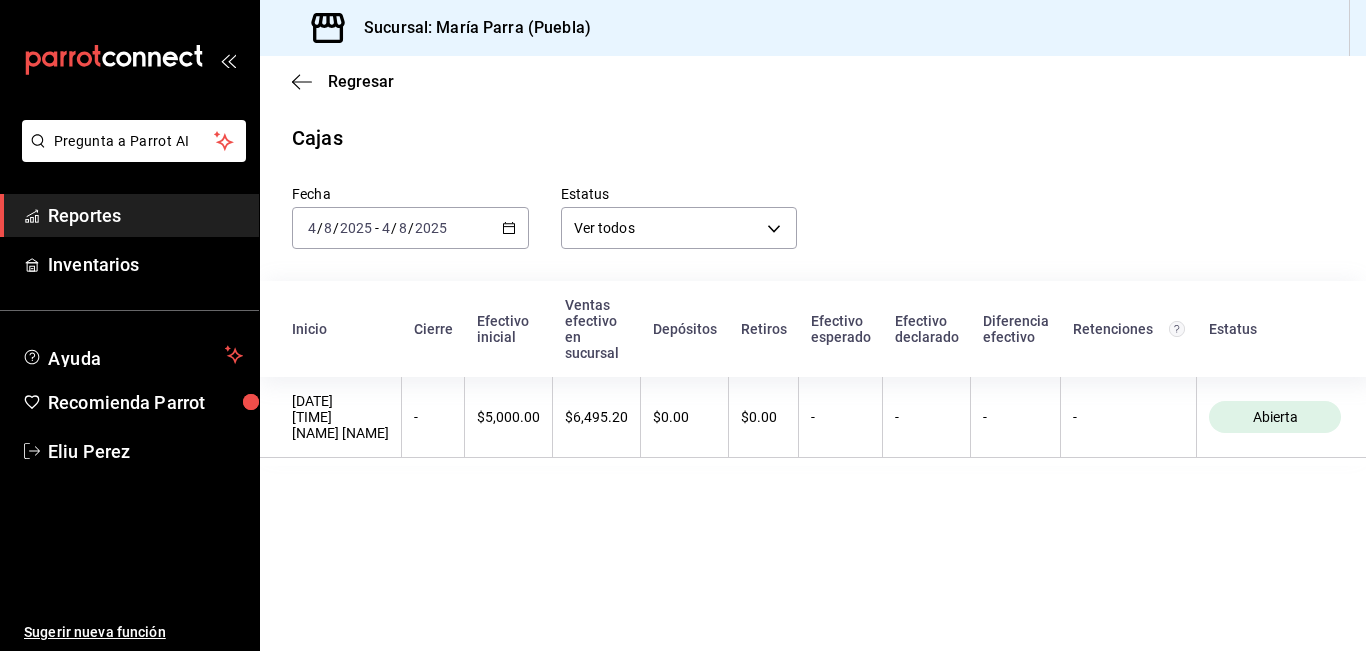 click 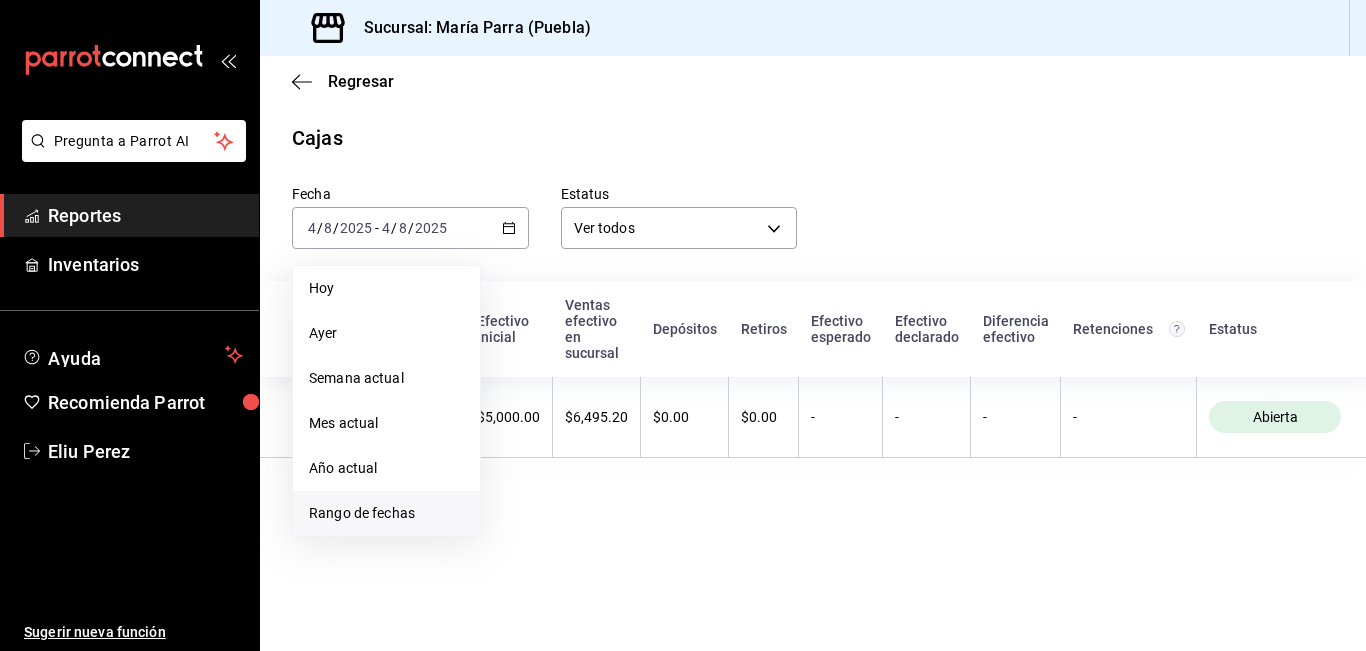 click on "Rango de fechas" at bounding box center (386, 513) 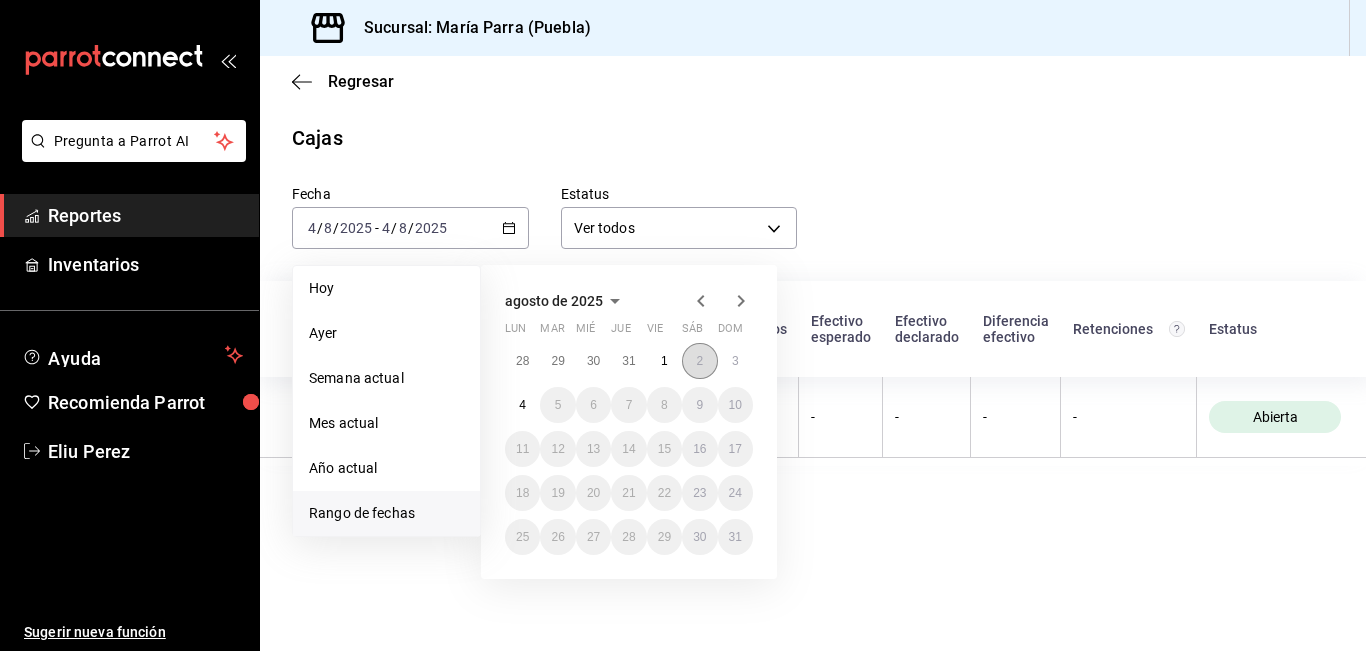 click on "2" at bounding box center (699, 361) 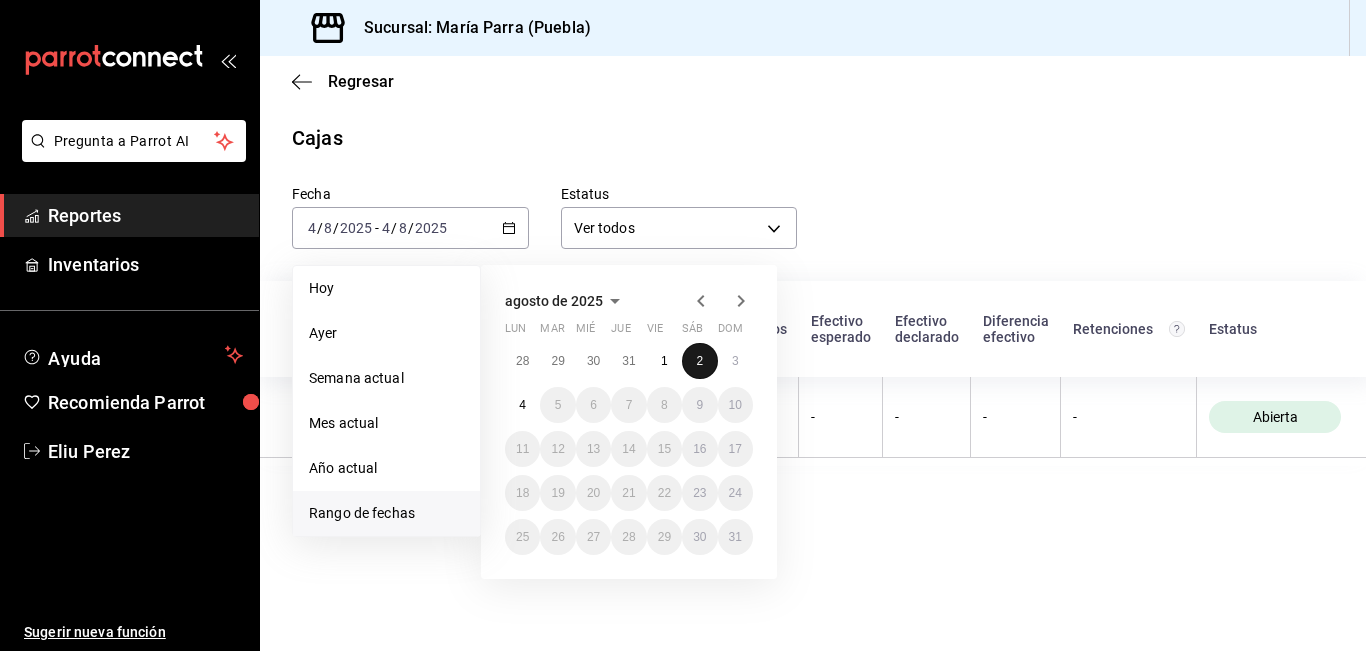 click on "2" at bounding box center (699, 361) 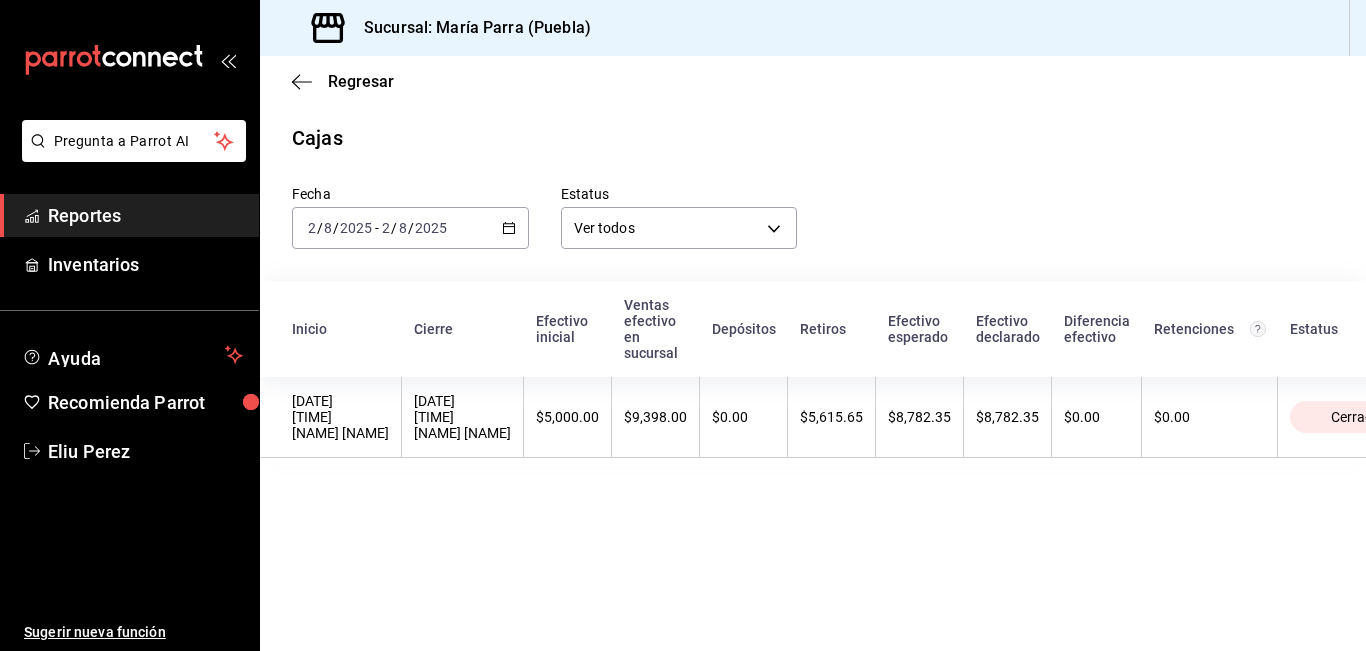 click on "2025-08-02 2 / 8 / 2025 - 2025-08-02 2 / 8 / 2025" at bounding box center [410, 228] 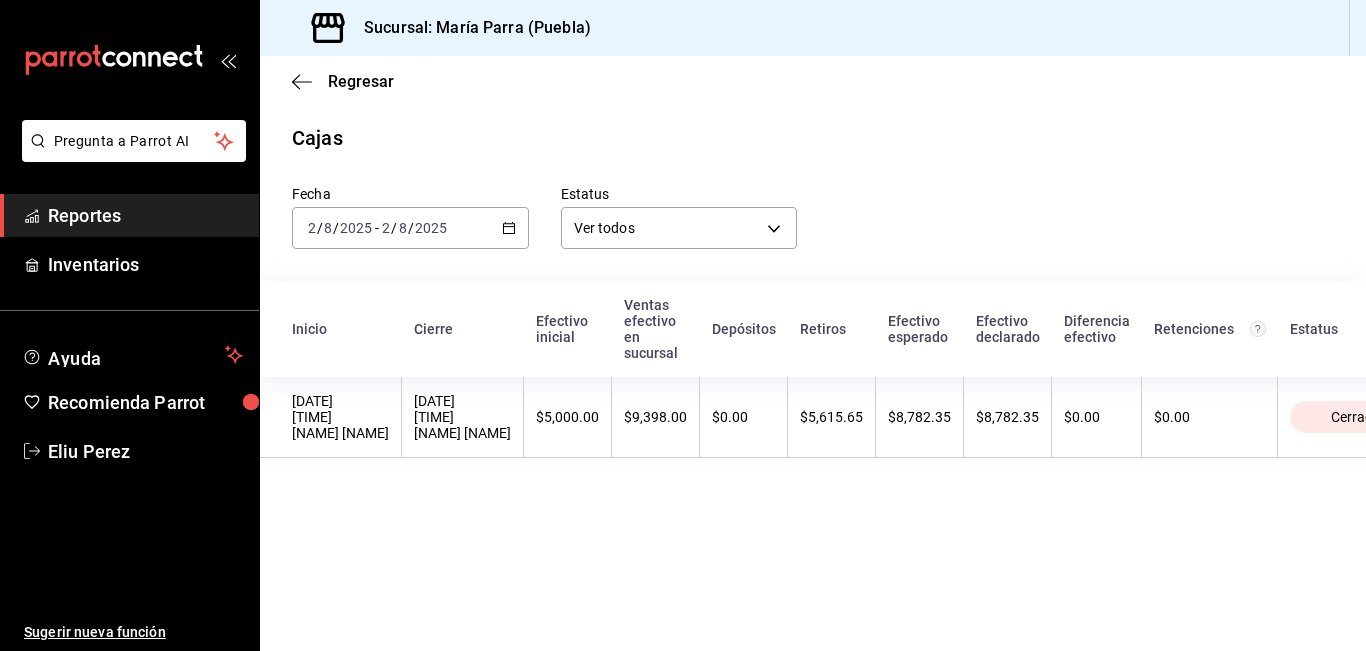 click on "Reportes" at bounding box center [145, 215] 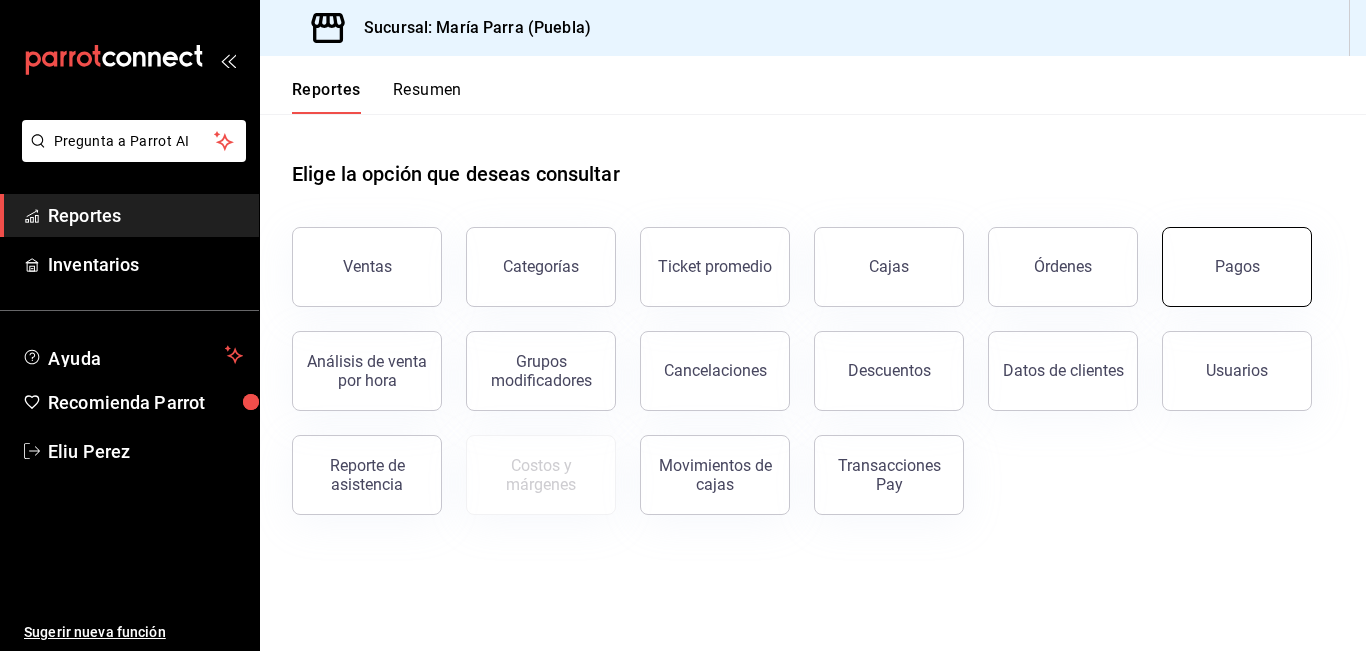 click on "Pagos" at bounding box center (1237, 267) 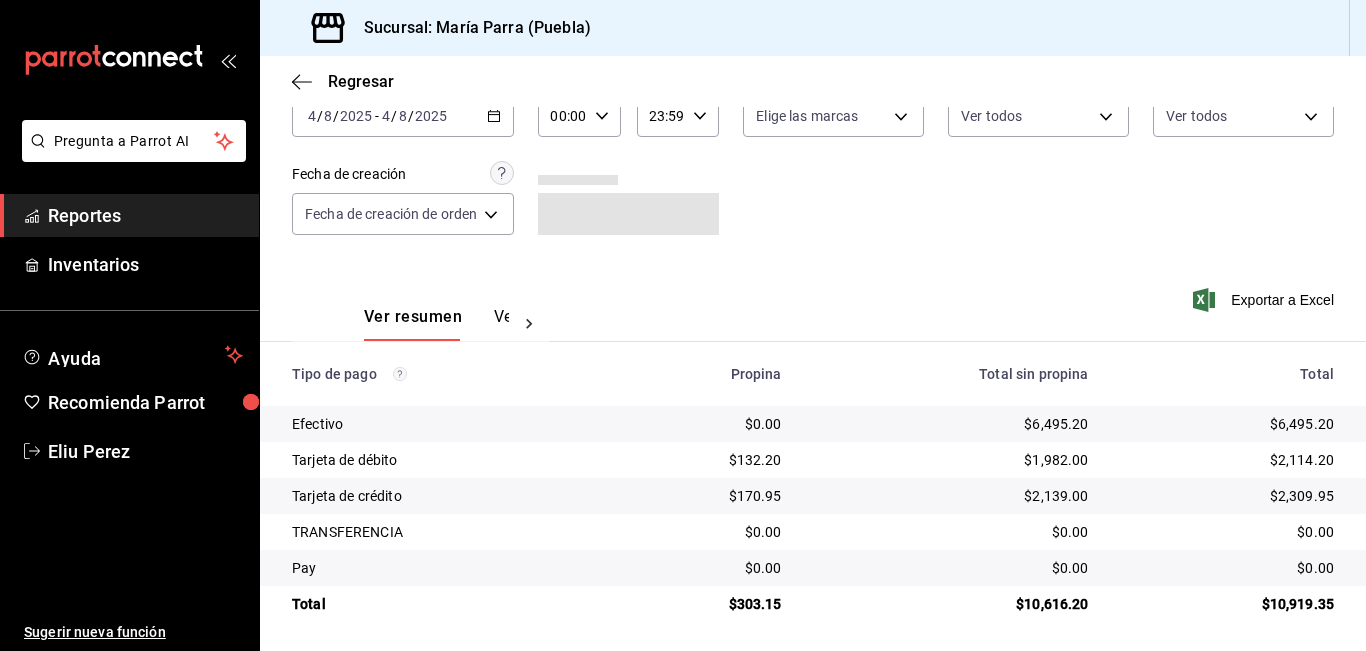 scroll, scrollTop: 124, scrollLeft: 0, axis: vertical 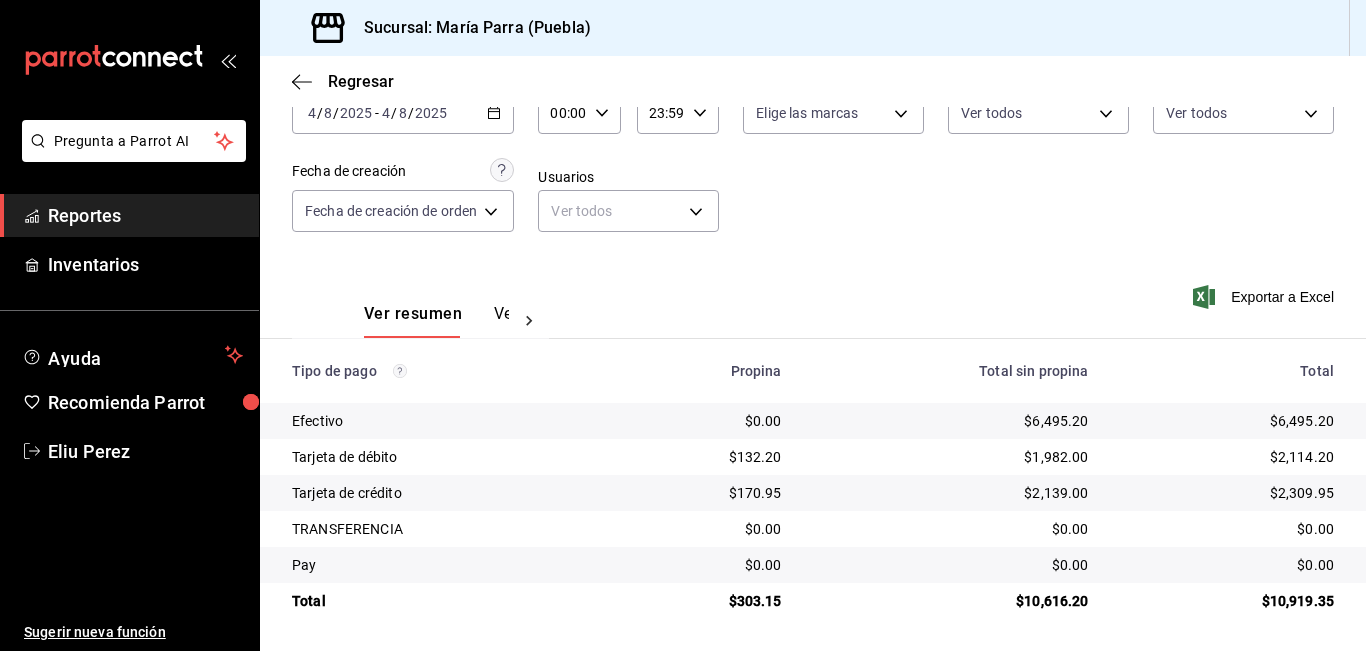 click 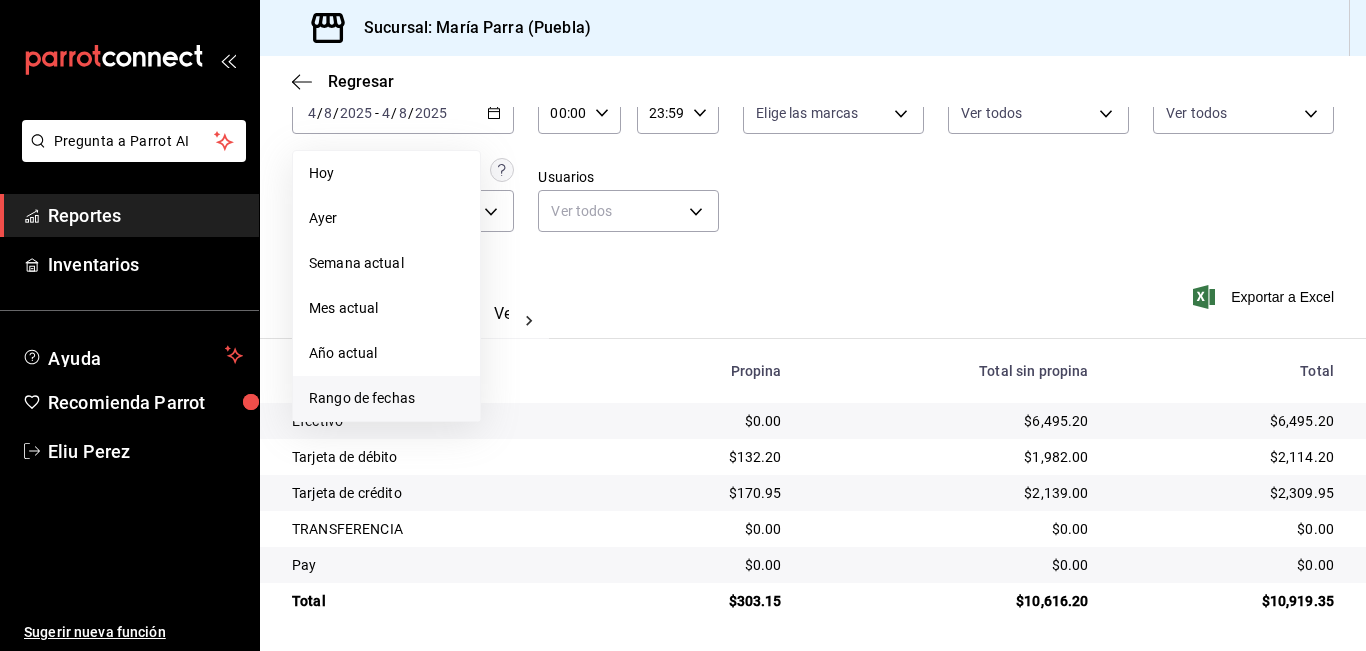 click on "Rango de fechas" at bounding box center [386, 398] 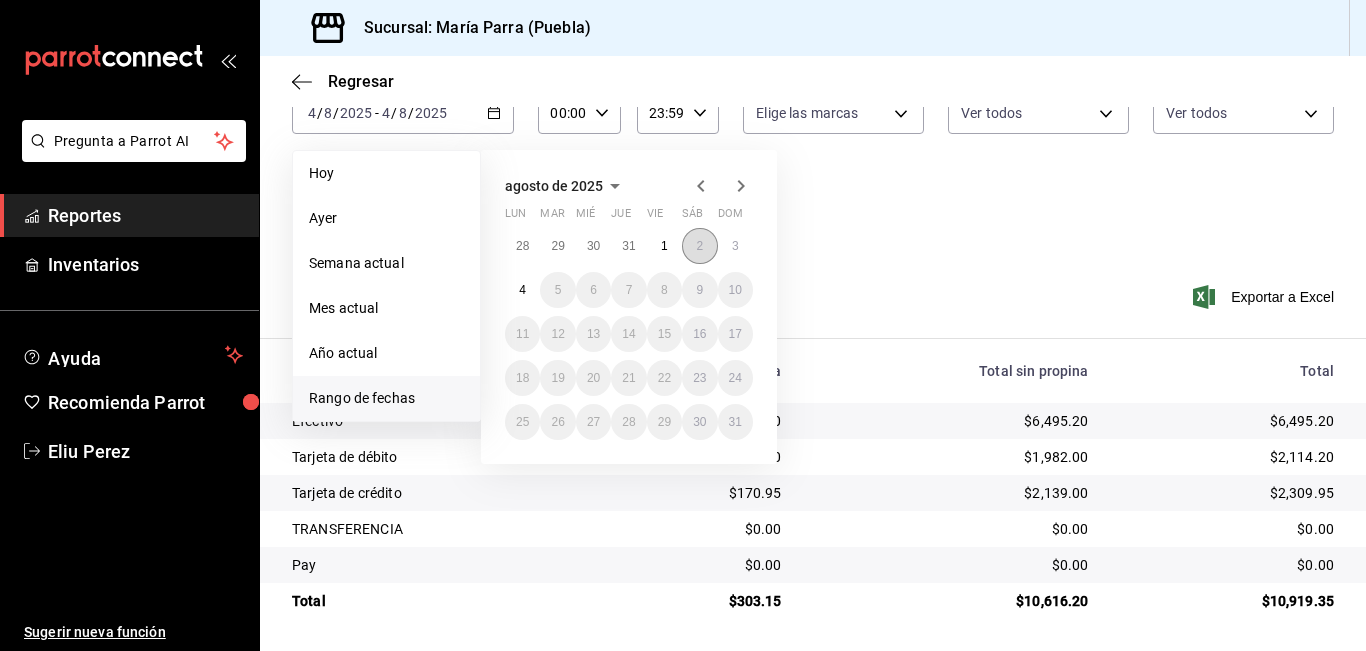 click on "2" at bounding box center (699, 246) 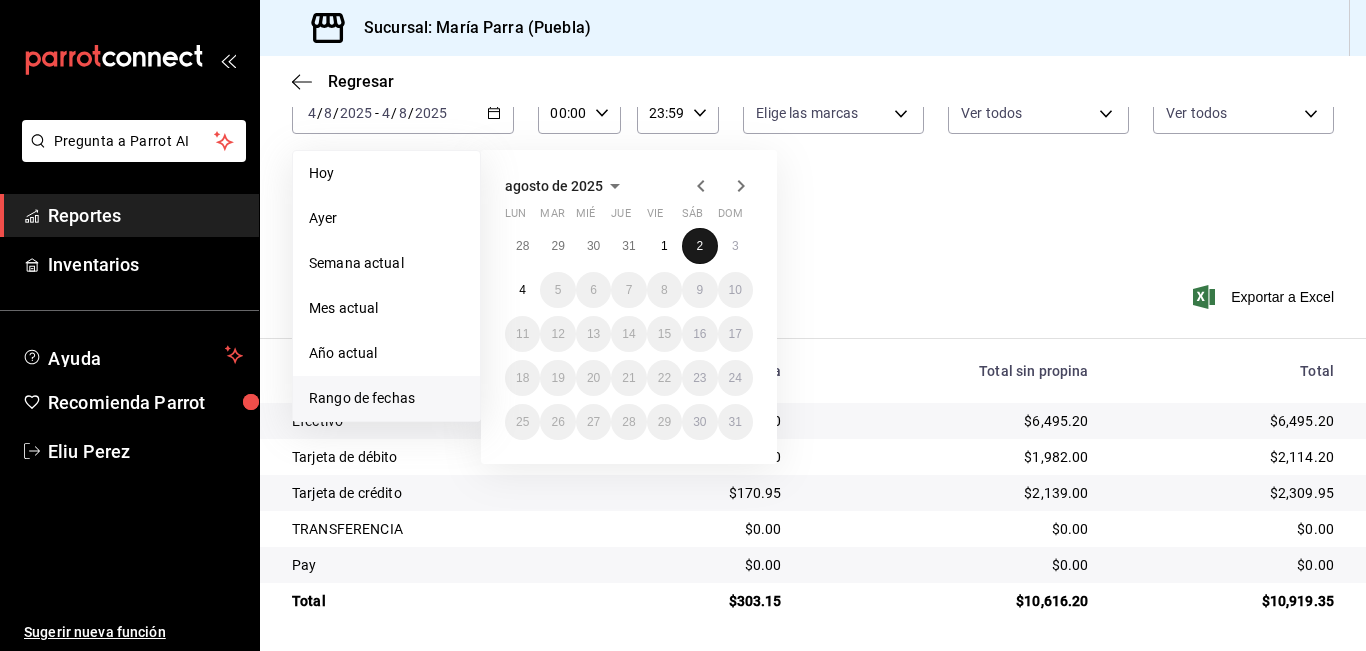 click on "2" at bounding box center [699, 246] 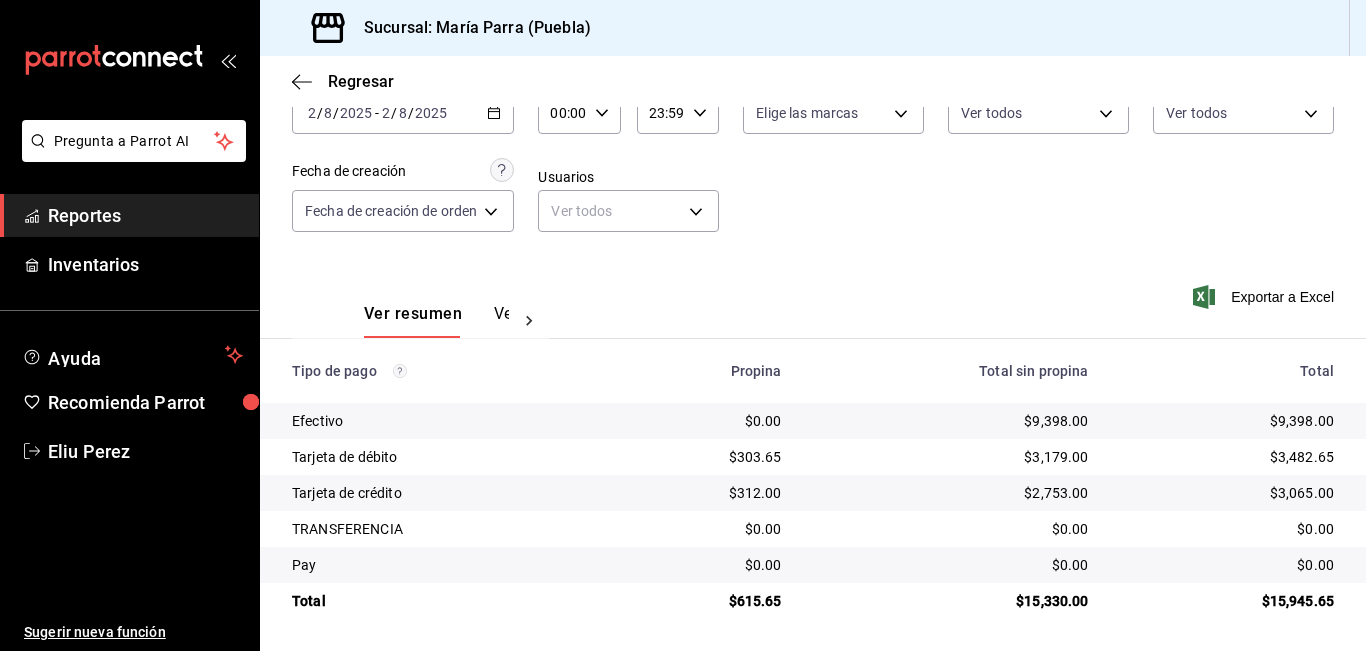 click on "2025-08-02 2 / 8 / 2025 - 2025-08-02 2 / 8 / 2025" at bounding box center (403, 113) 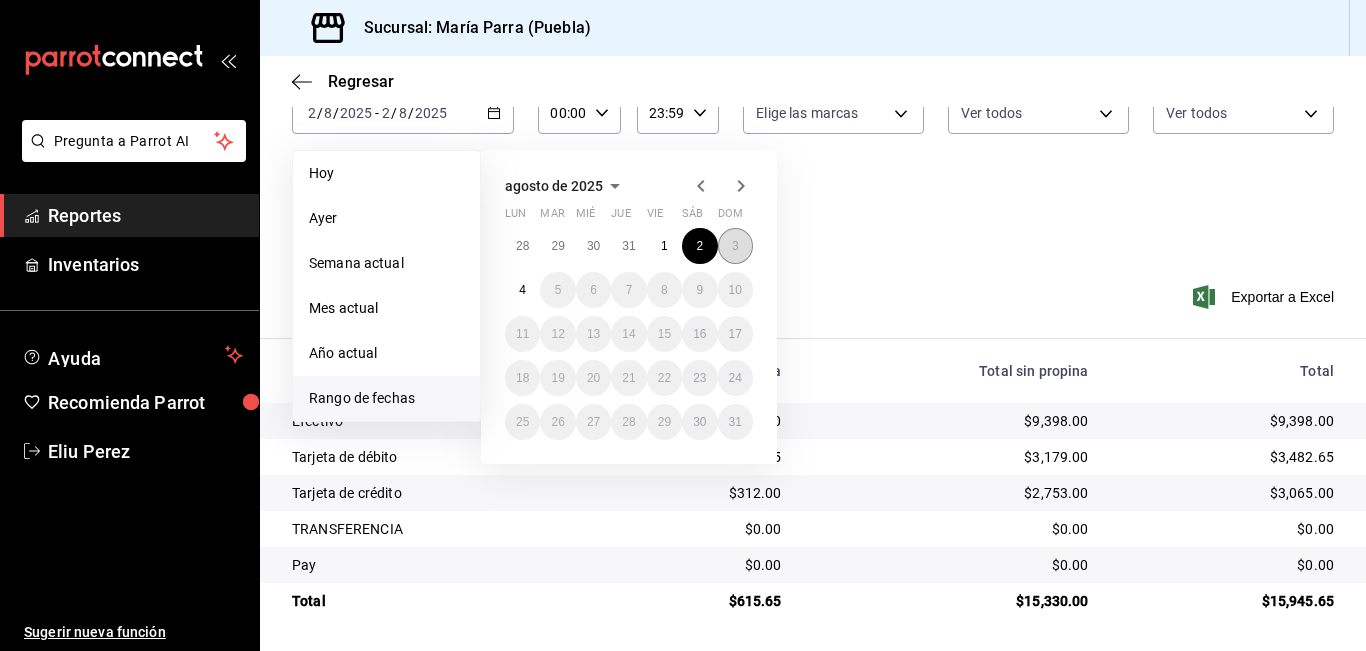 click on "3" at bounding box center [735, 246] 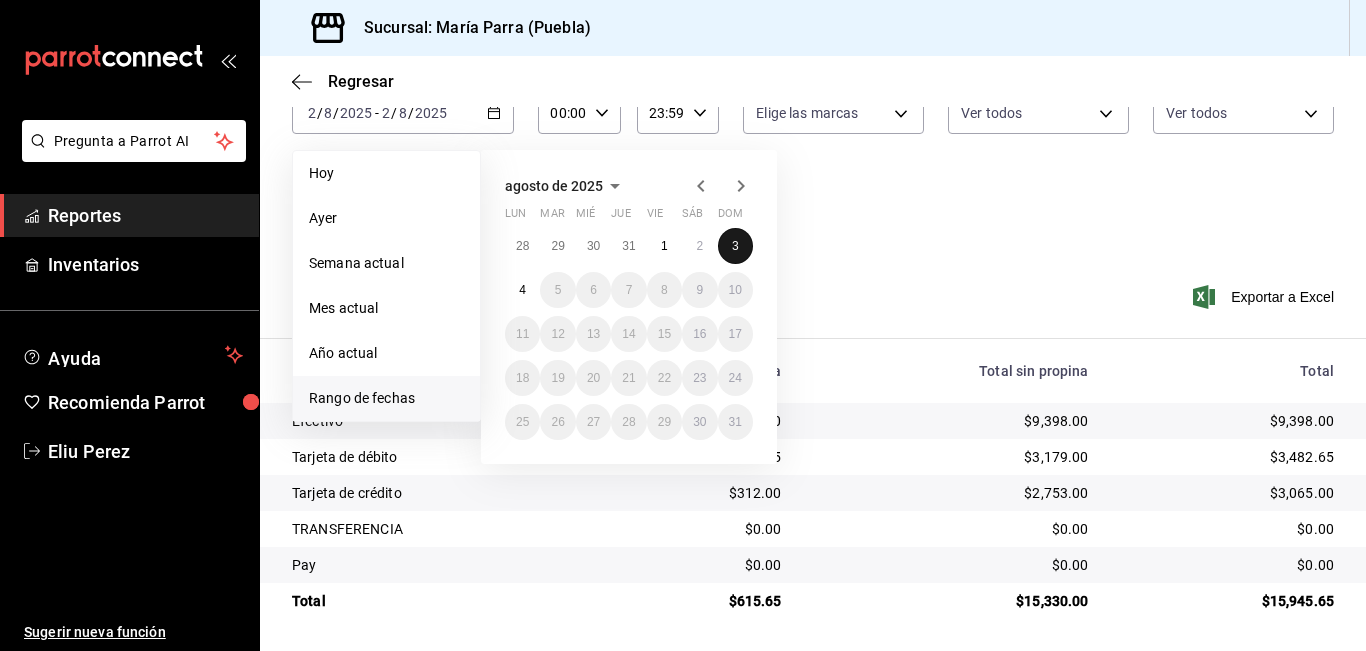 click on "3" at bounding box center (735, 246) 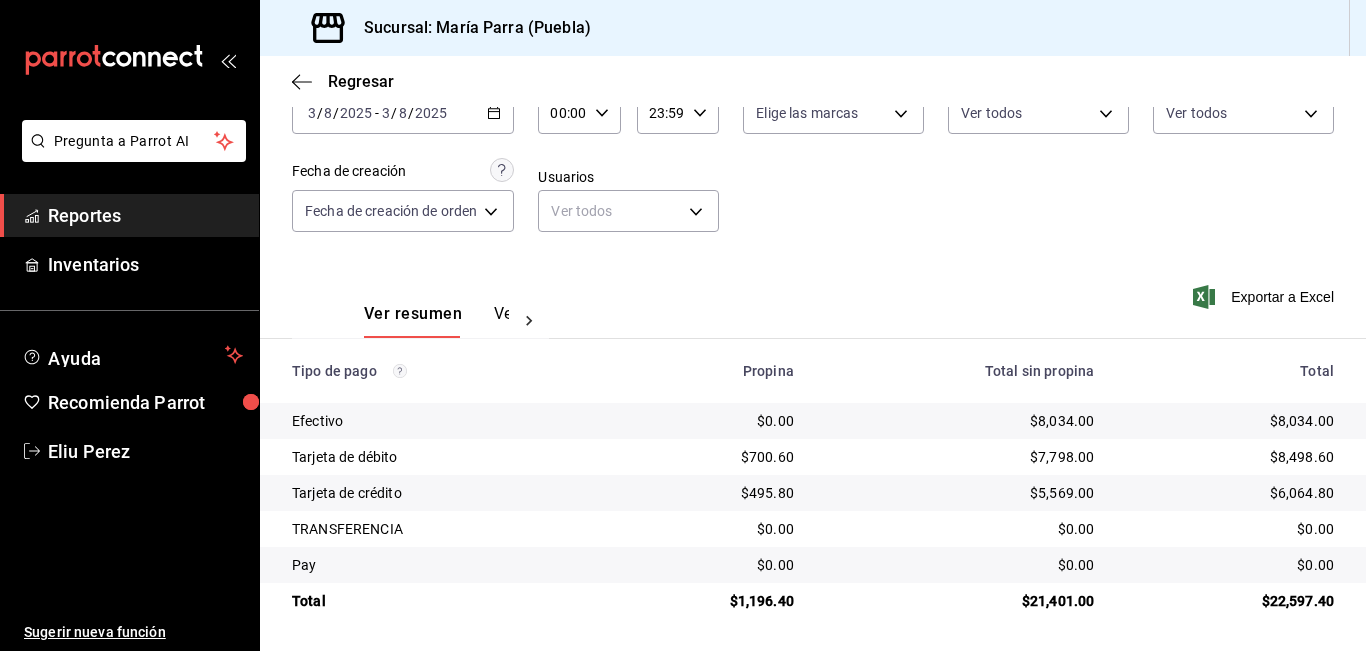 click 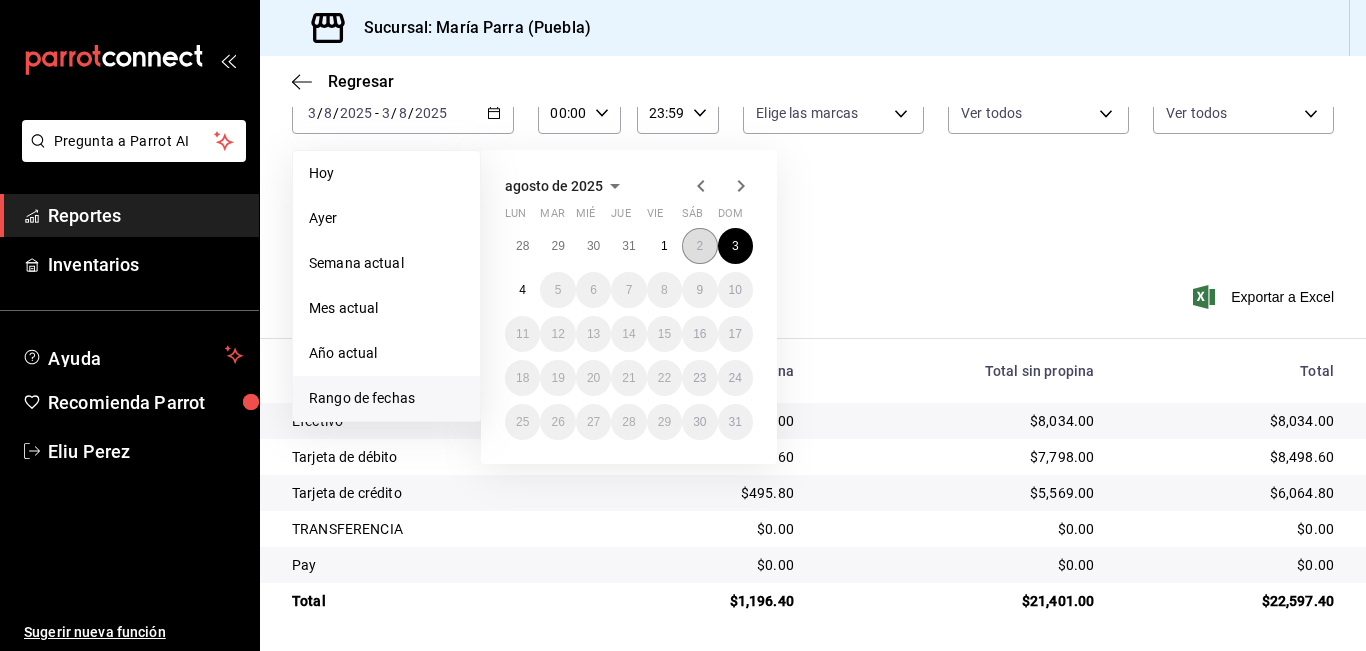 click on "2" at bounding box center (699, 246) 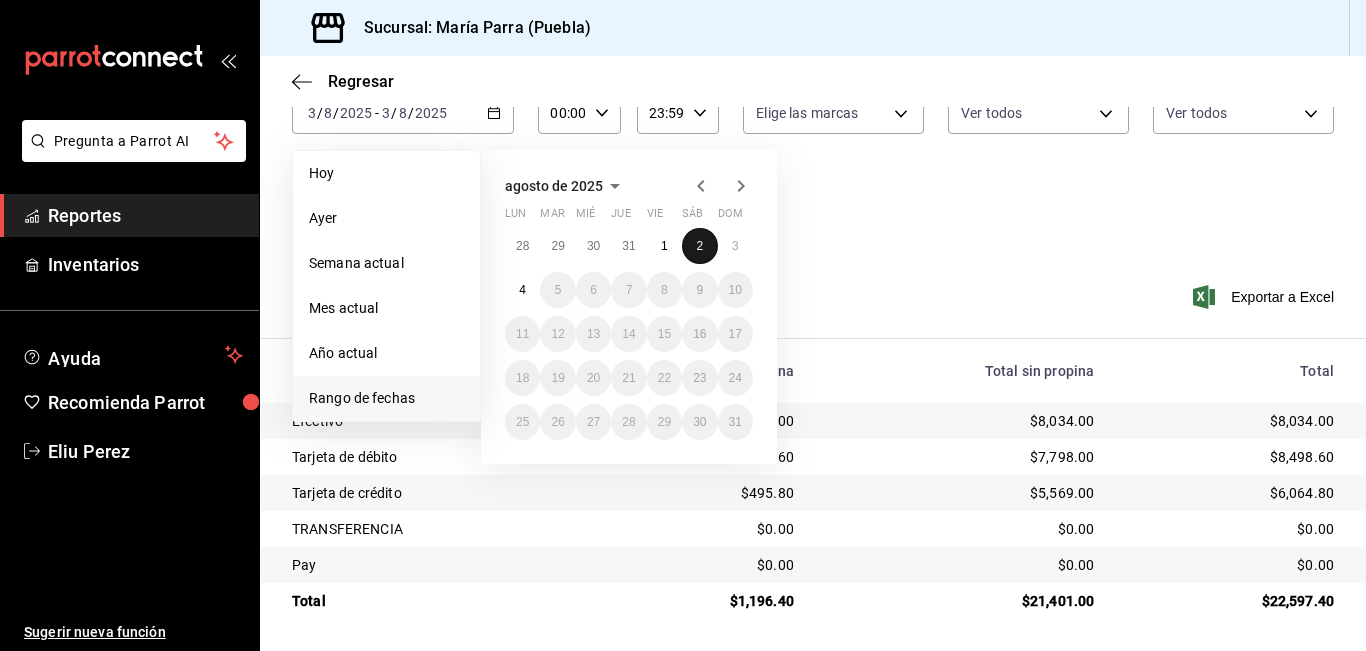 click on "2" at bounding box center (699, 246) 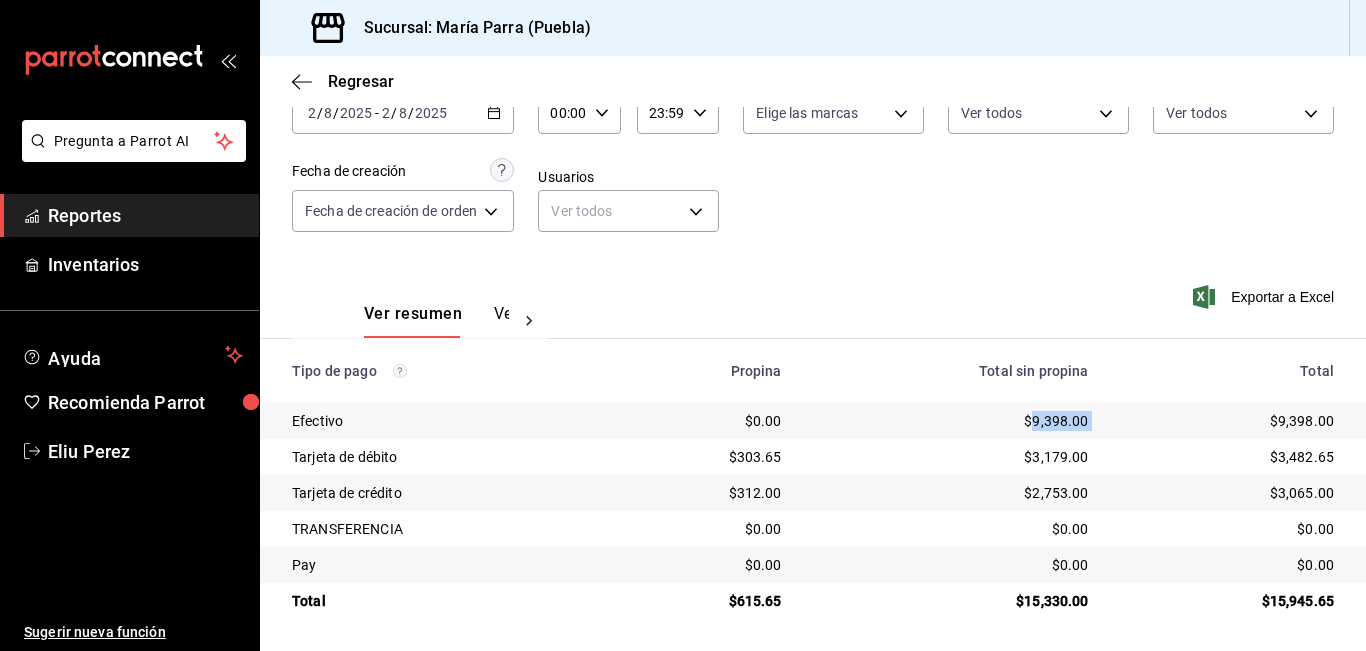 drag, startPoint x: 1018, startPoint y: 414, endPoint x: 1108, endPoint y: 416, distance: 90.02222 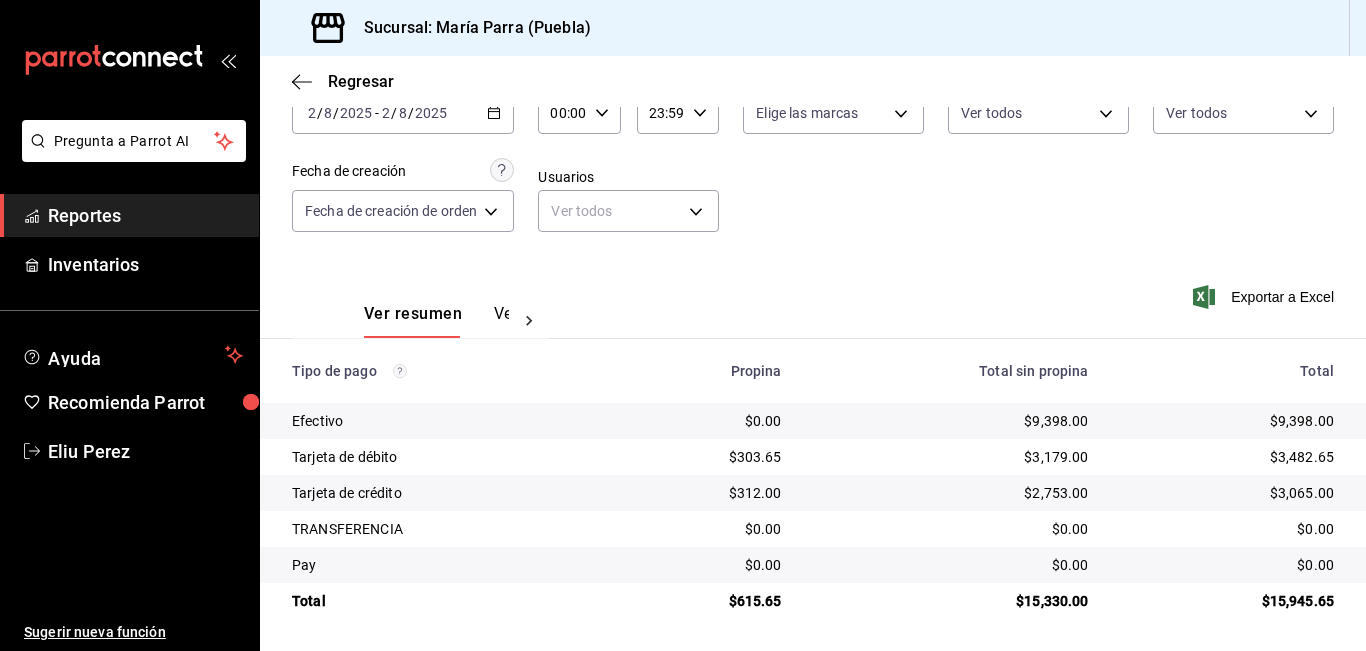 drag, startPoint x: 971, startPoint y: 585, endPoint x: 883, endPoint y: 241, distance: 355.07745 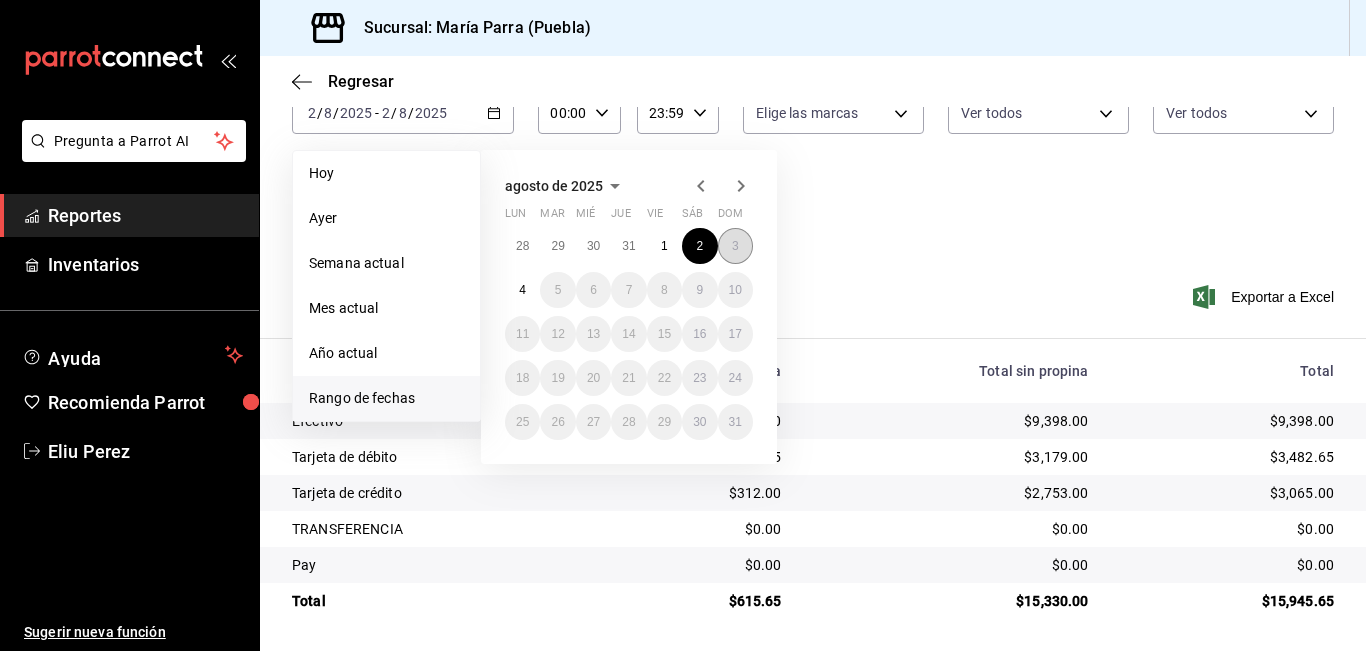 click on "3" at bounding box center [735, 246] 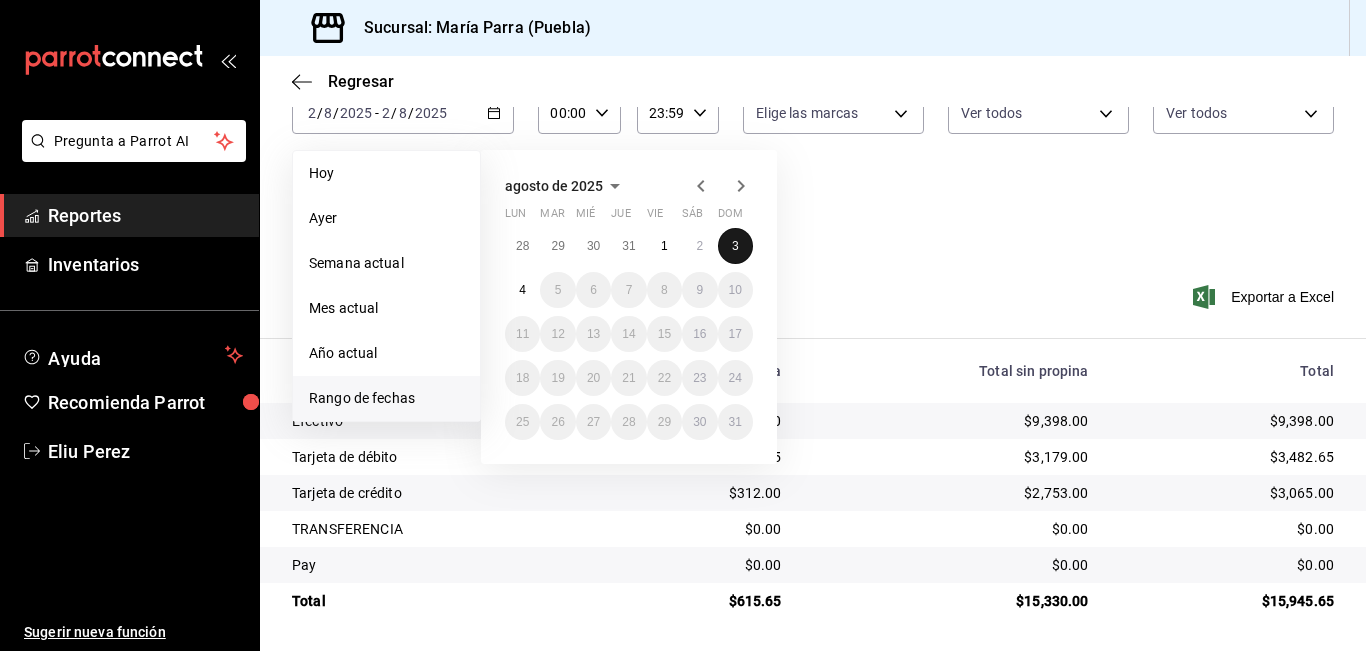 click on "3" at bounding box center [735, 246] 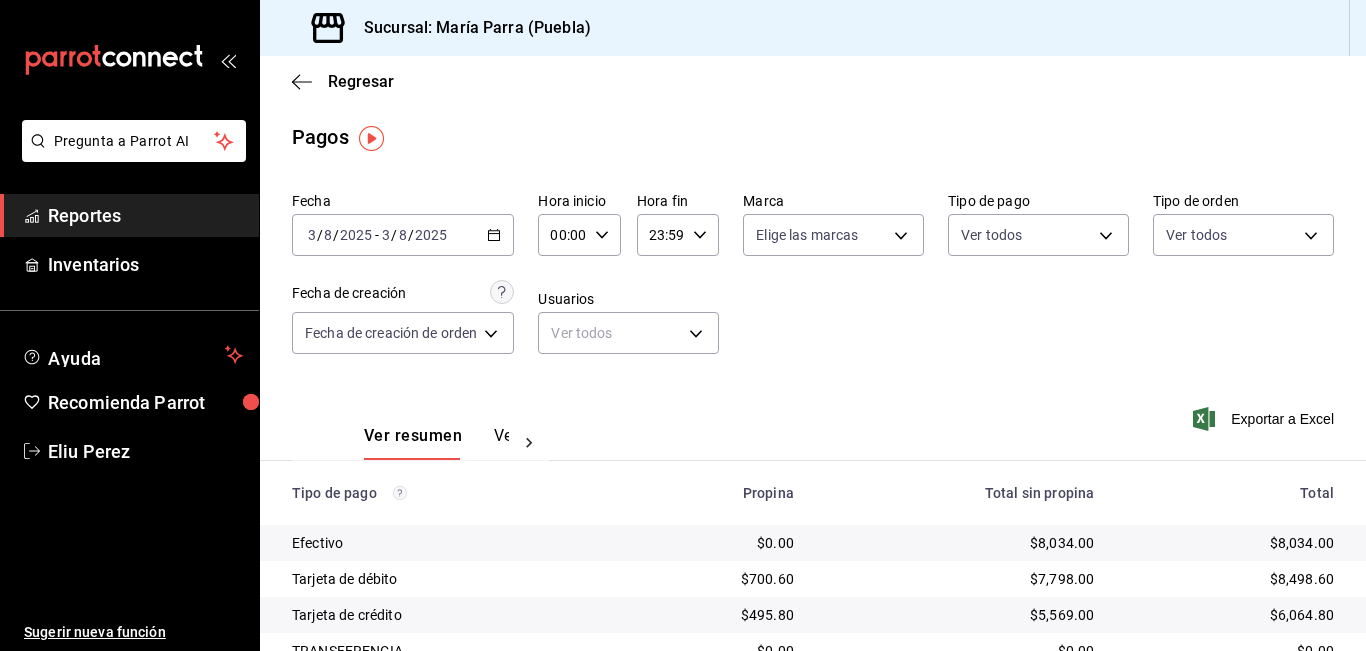 scroll, scrollTop: 0, scrollLeft: 0, axis: both 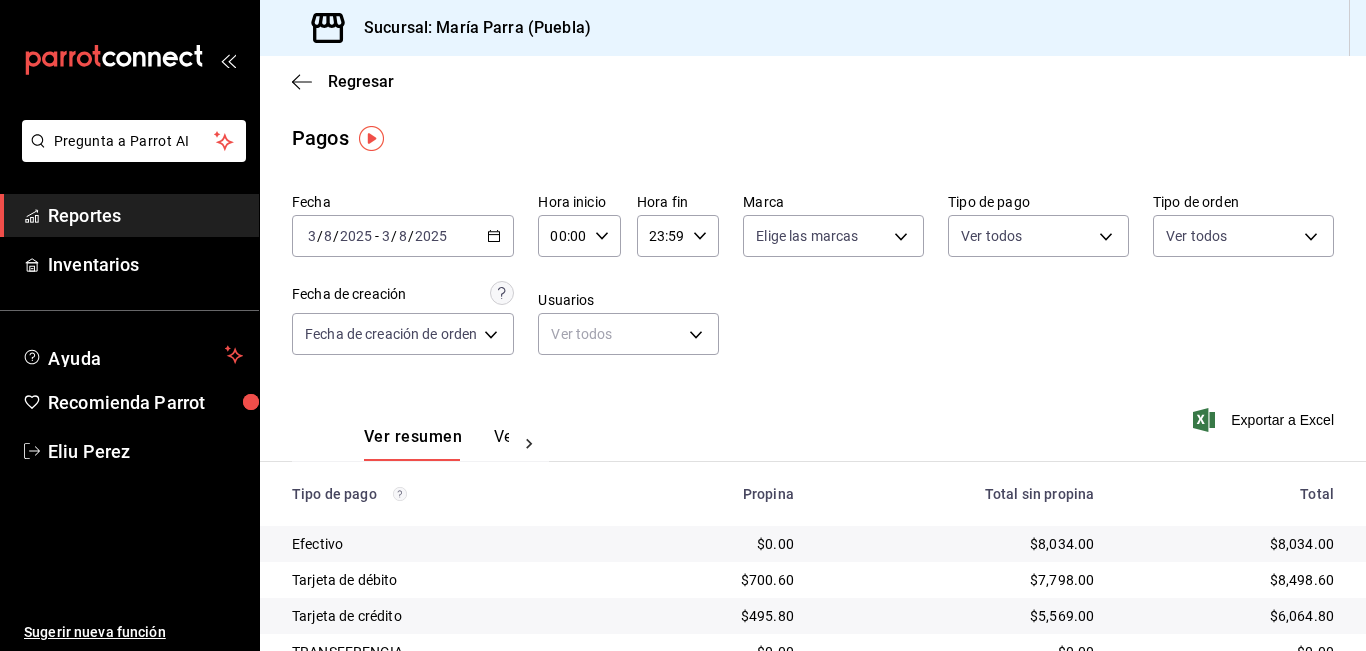 click on "2025-08-03 3 / 8 / 2025 - 2025-08-03 3 / 8 / 2025" at bounding box center [403, 236] 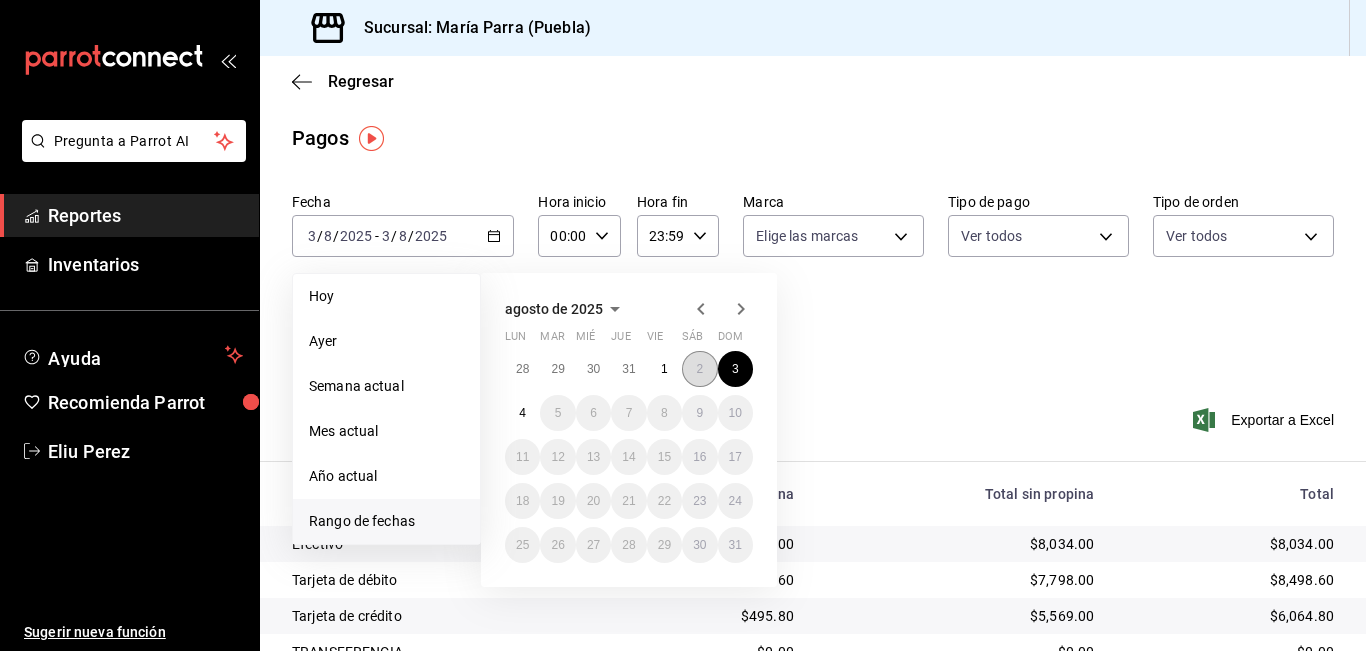 click on "2" at bounding box center (699, 369) 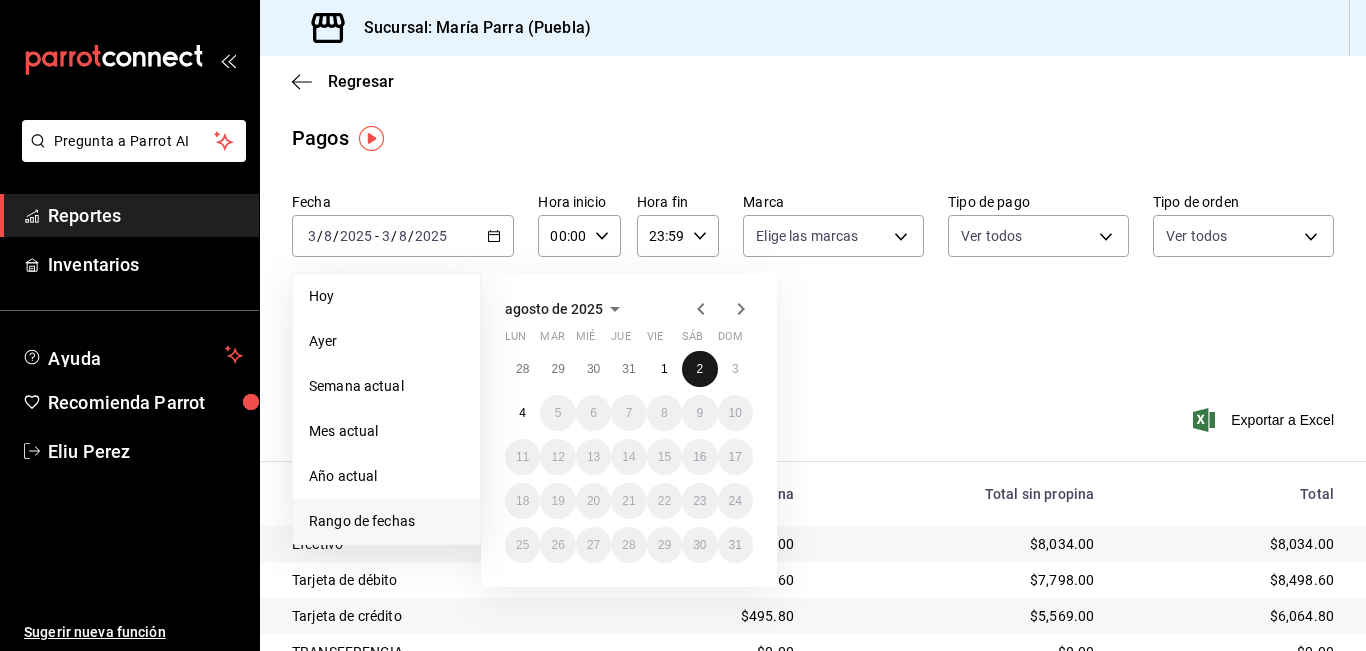 click on "2" at bounding box center [699, 369] 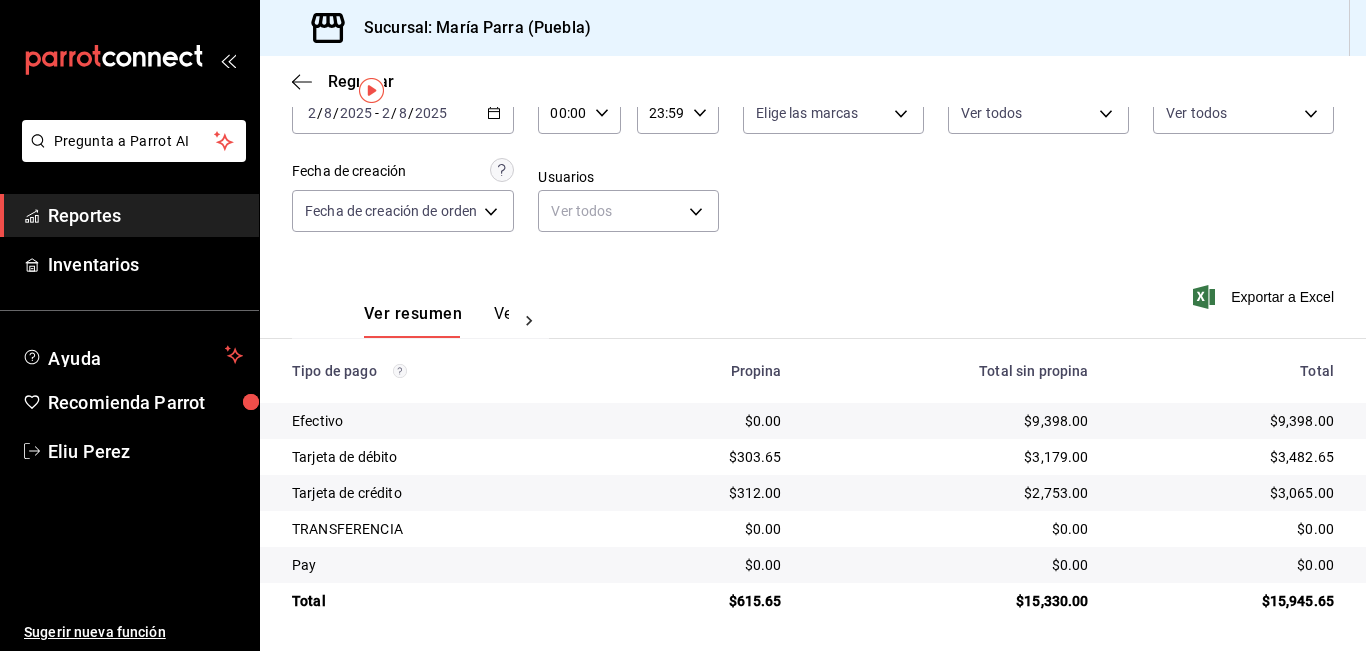scroll, scrollTop: 124, scrollLeft: 0, axis: vertical 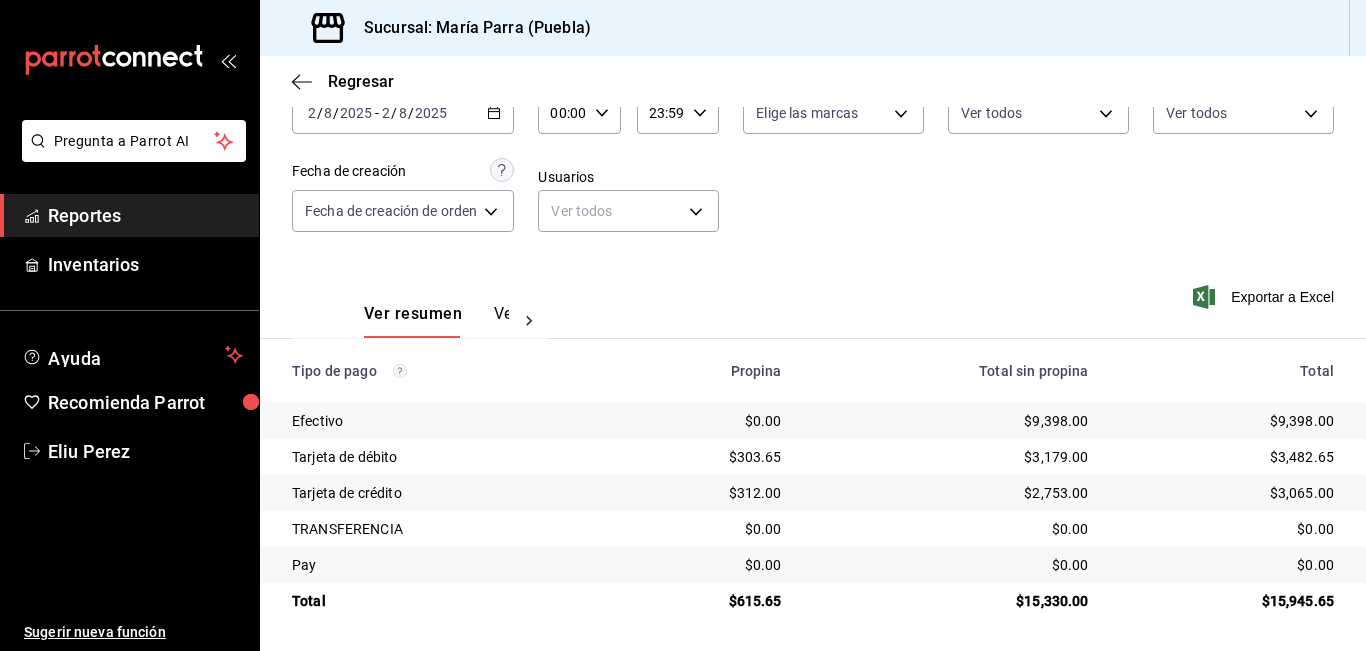 click on "2025-08-02 2 / 8 / 2025 - 2025-08-02 2 / 8 / 2025" at bounding box center (403, 113) 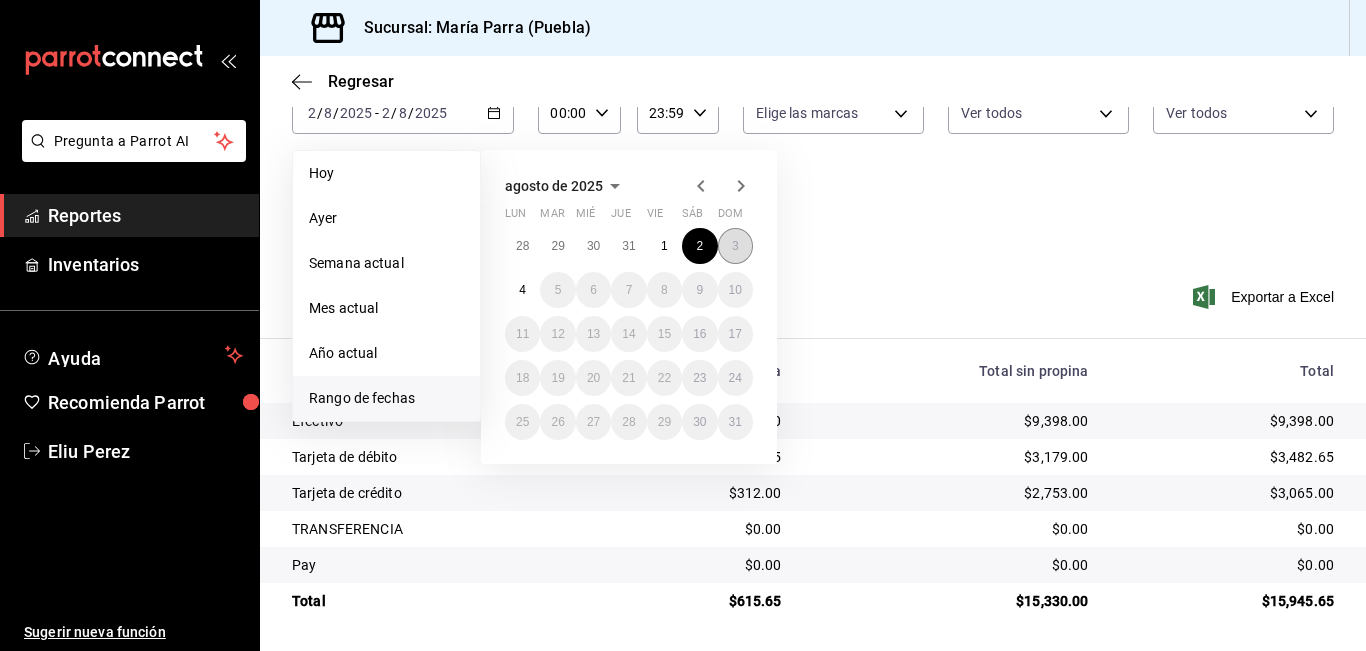 click on "3" at bounding box center (735, 246) 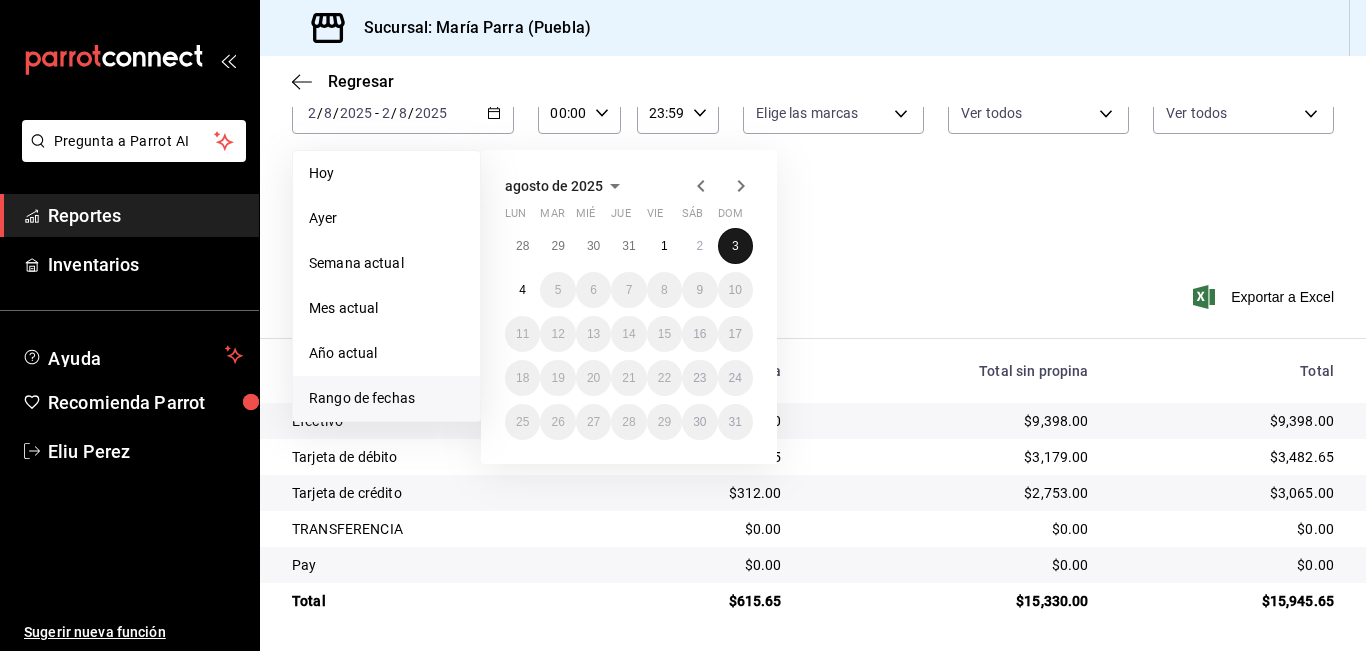 click on "3" at bounding box center [735, 246] 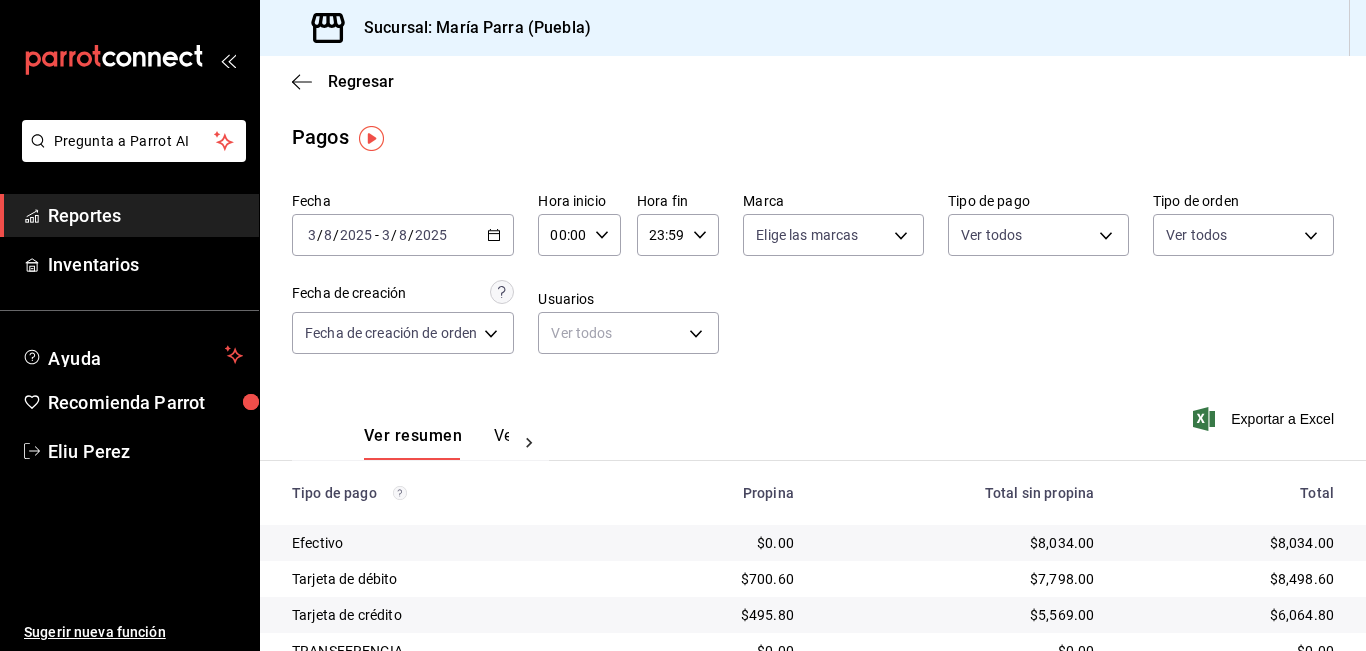 scroll, scrollTop: 0, scrollLeft: 0, axis: both 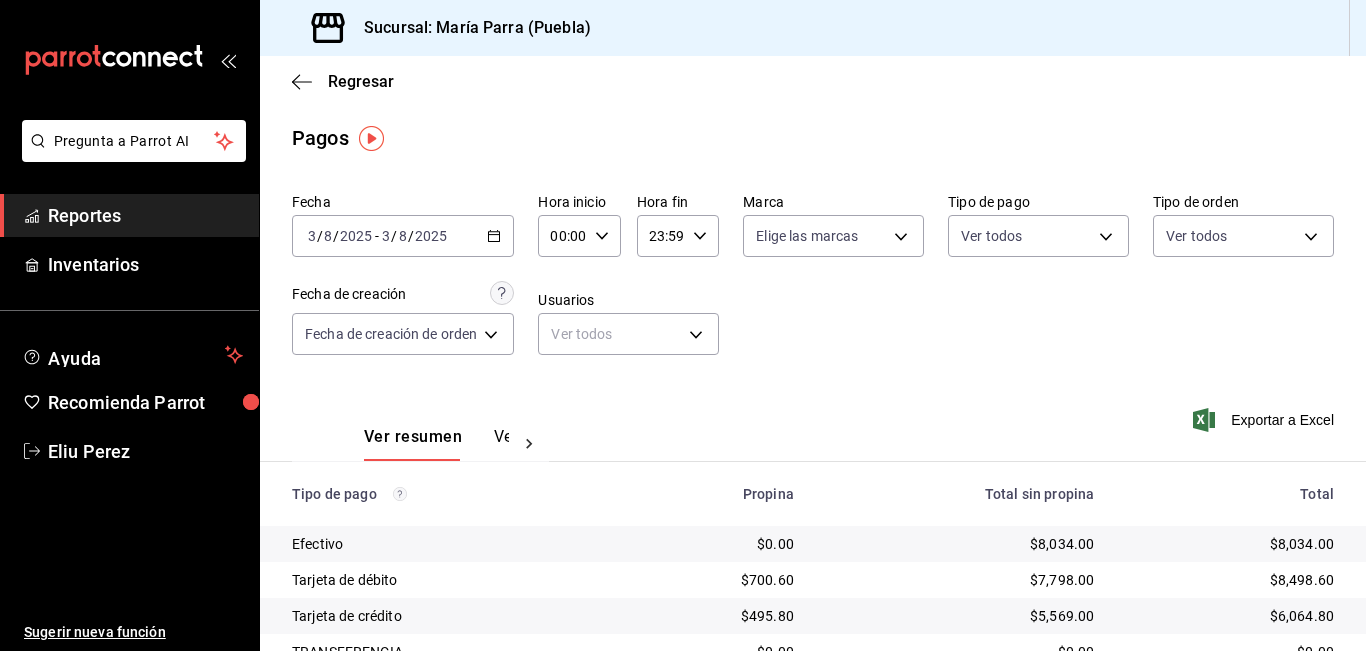 click on "Fecha 2025-08-03 3 / 8 / 2025 - 2025-08-03 3 / 8 / 2025 Hora inicio 00:00 Hora inicio Hora fin 23:59 Hora fin Marca Elige las marcas Tipo de pago Ver todos Tipo de orden Ver todos Fecha de creación   Fecha de creación de orden ORDER Usuarios Ver todos null" at bounding box center (813, 282) 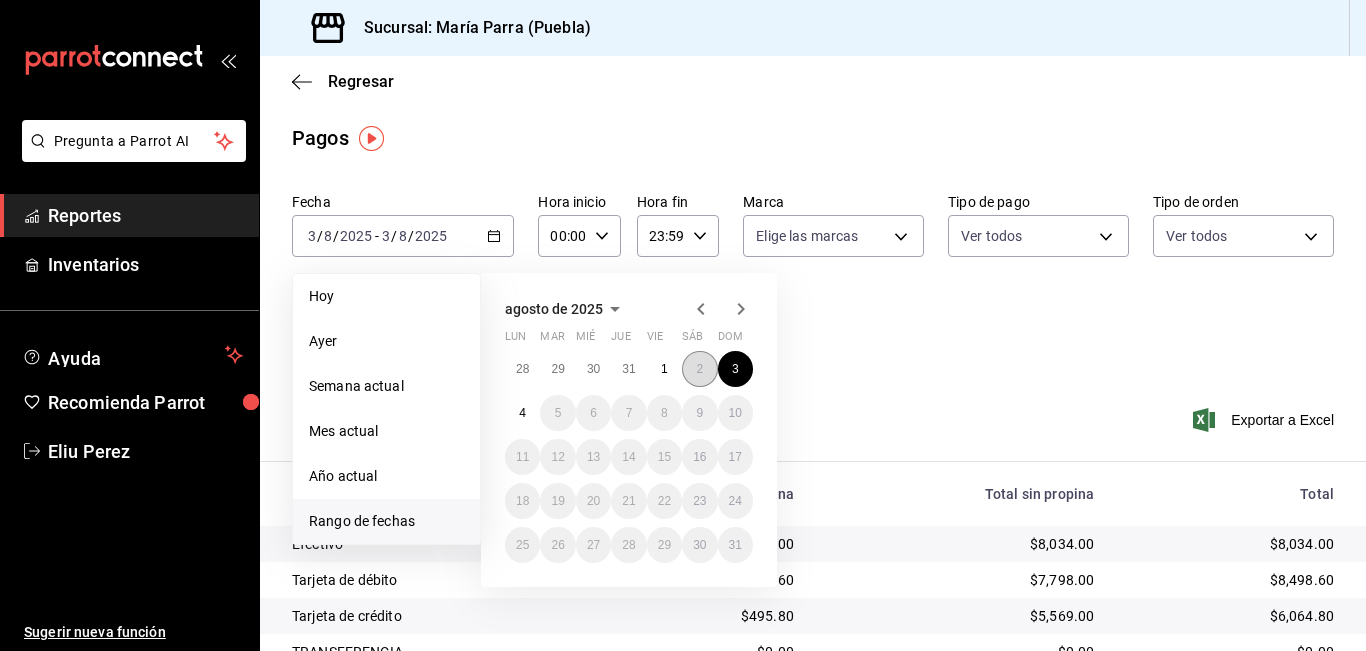 click on "2" at bounding box center (699, 369) 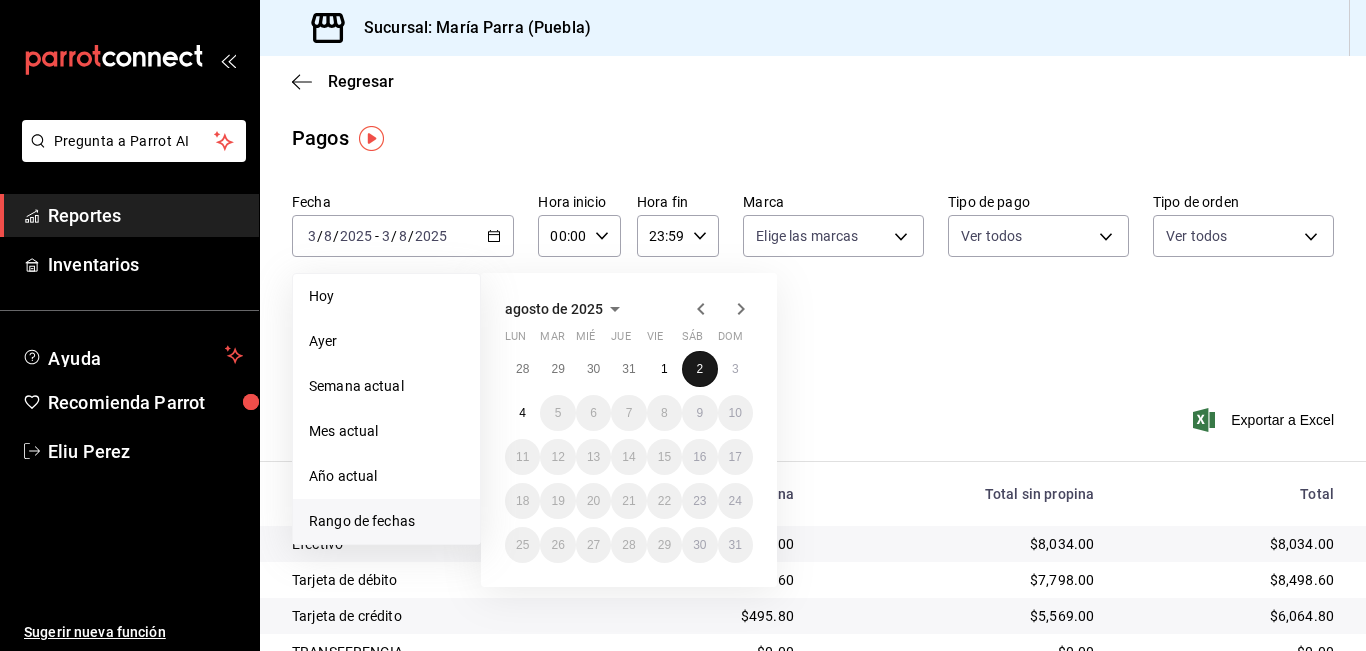 click on "2" at bounding box center [699, 369] 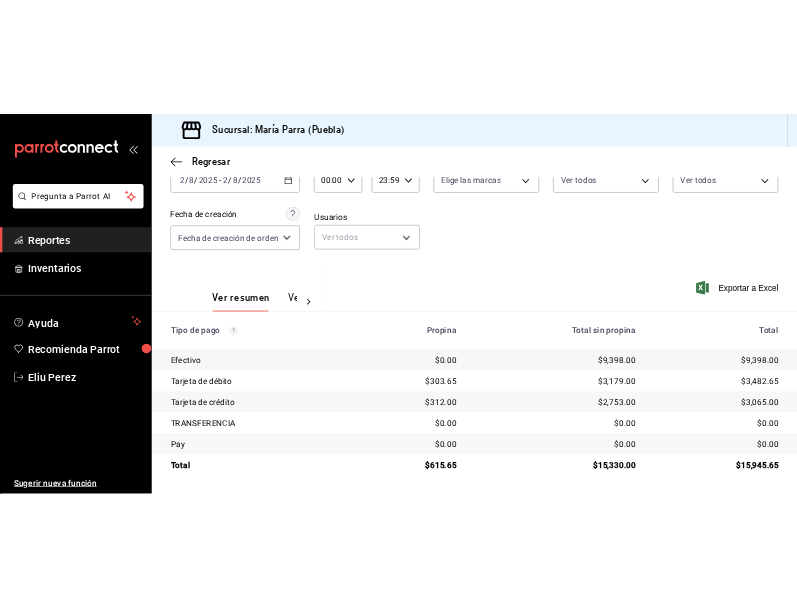 scroll, scrollTop: 124, scrollLeft: 0, axis: vertical 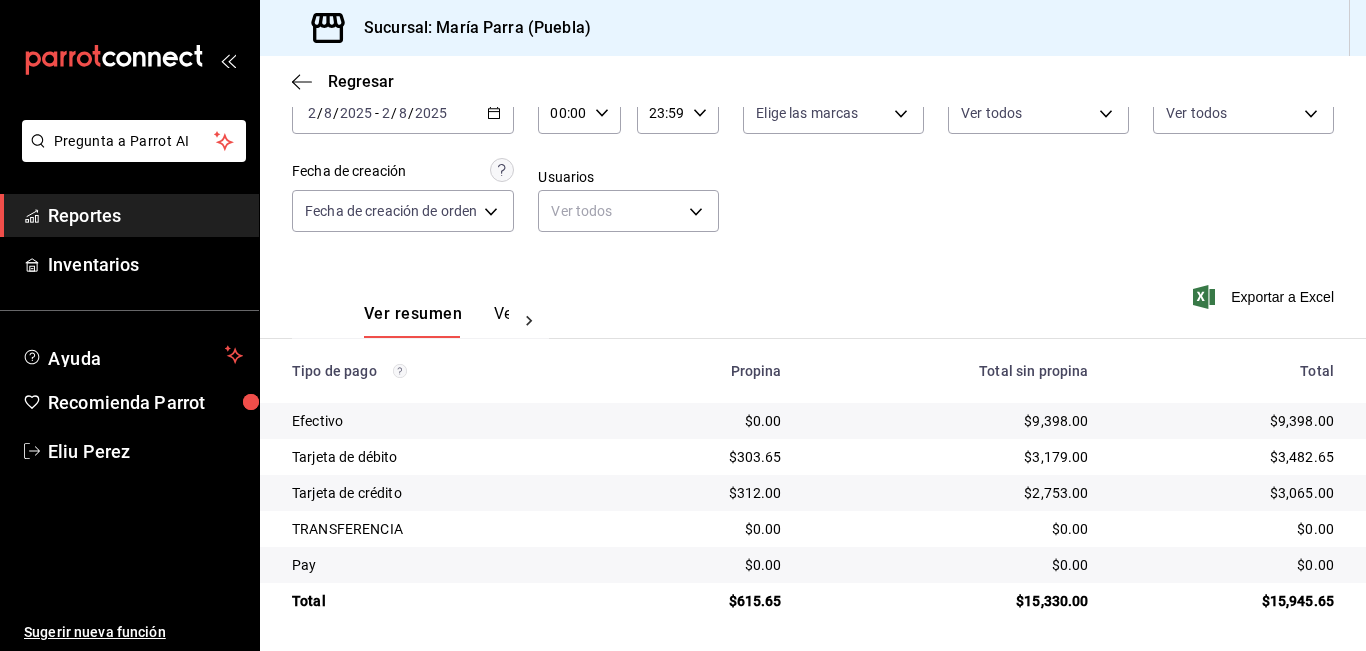 click on "2025-08-02 2 / 8 / 2025 - 2025-08-02 2 / 8 / 2025" at bounding box center (403, 113) 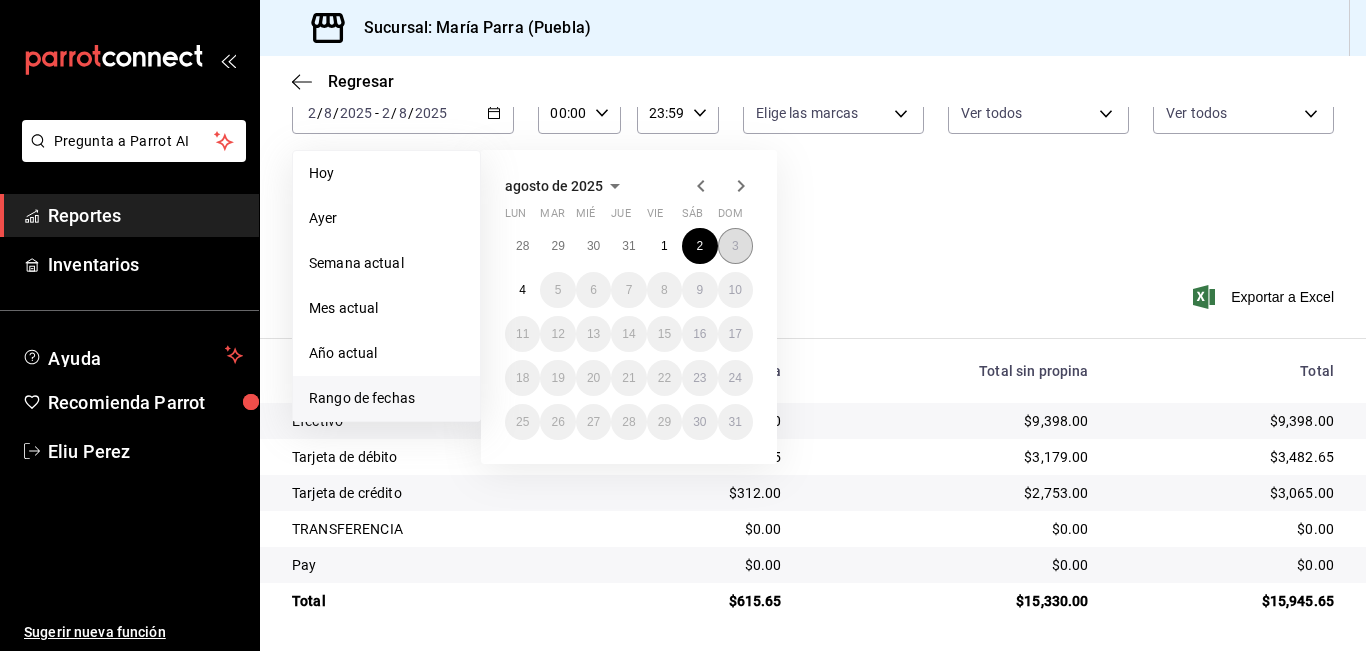 click on "3" at bounding box center [735, 246] 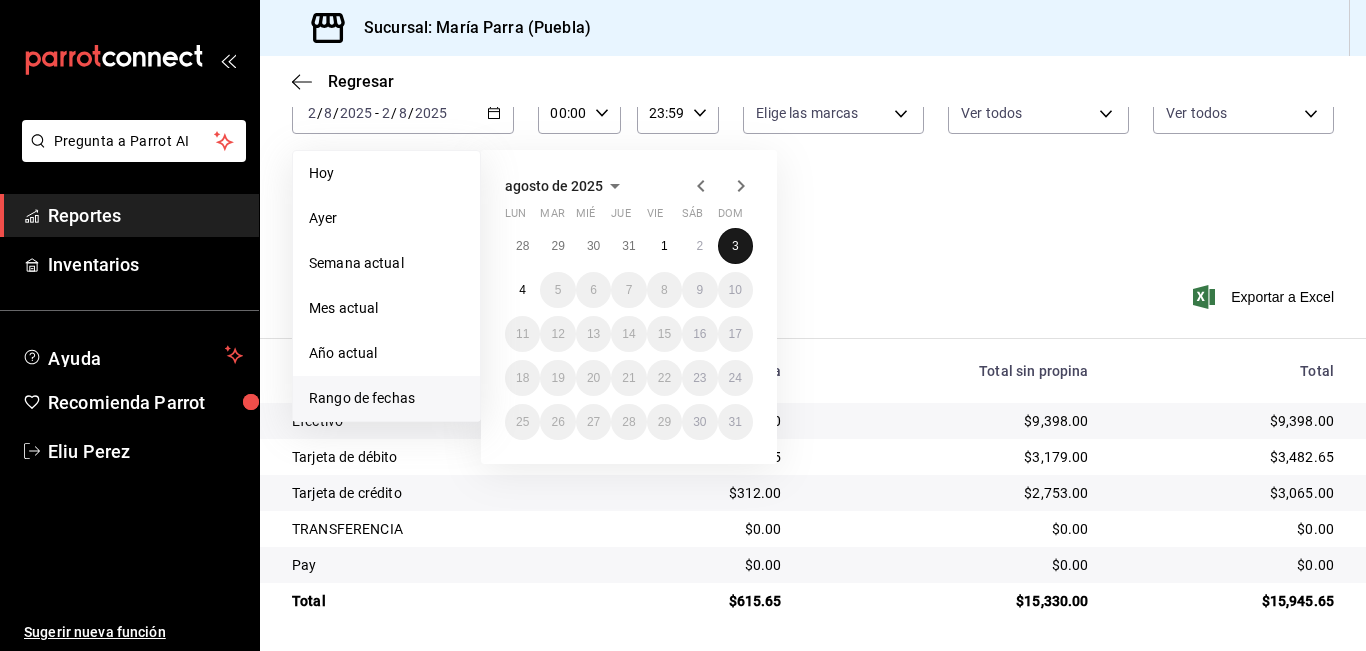 click on "3" at bounding box center [735, 246] 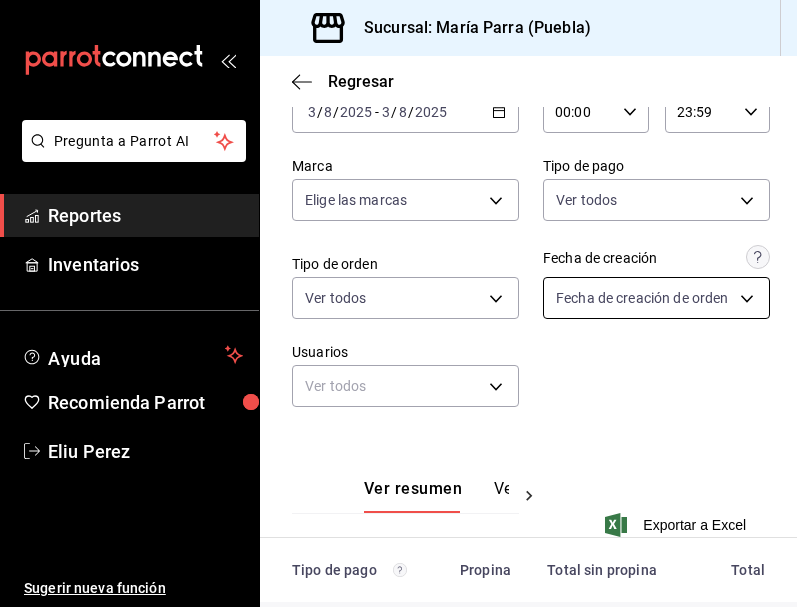 drag, startPoint x: 662, startPoint y: 365, endPoint x: 541, endPoint y: 284, distance: 145.60907 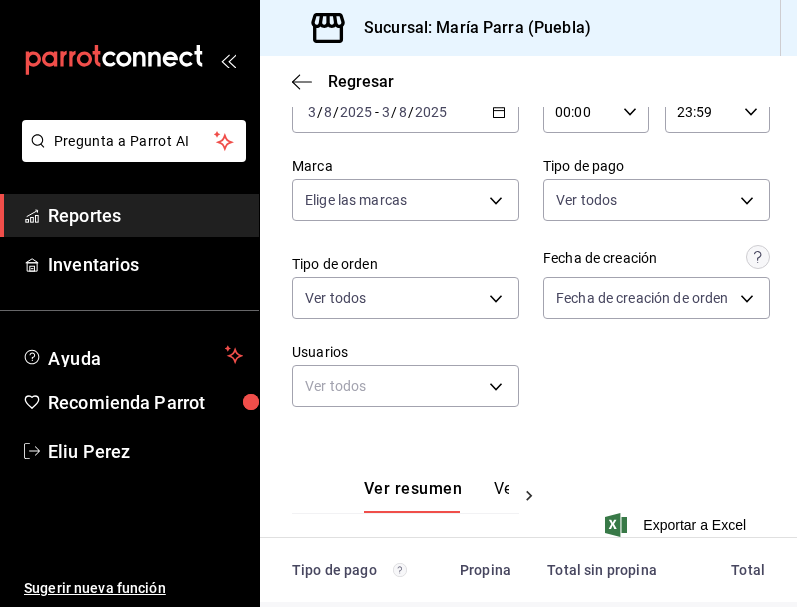 click 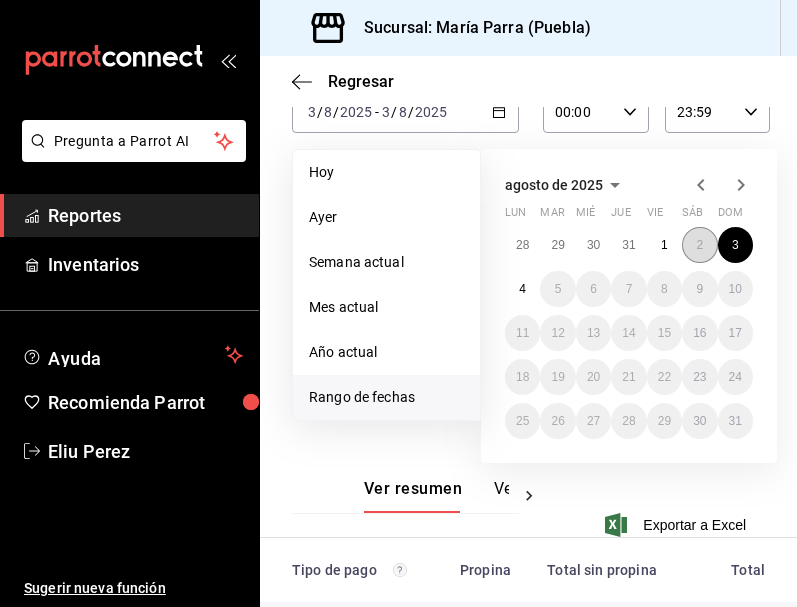 click on "2" at bounding box center (699, 245) 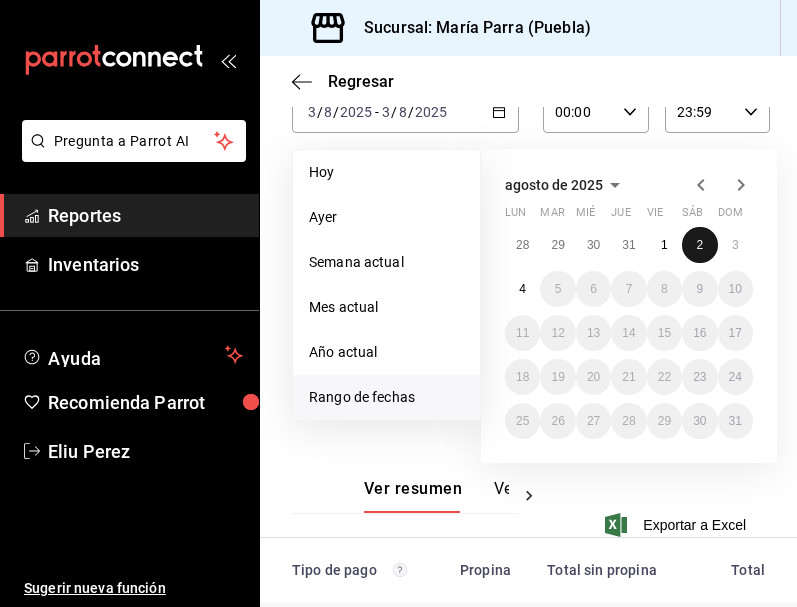 click on "2" at bounding box center [699, 245] 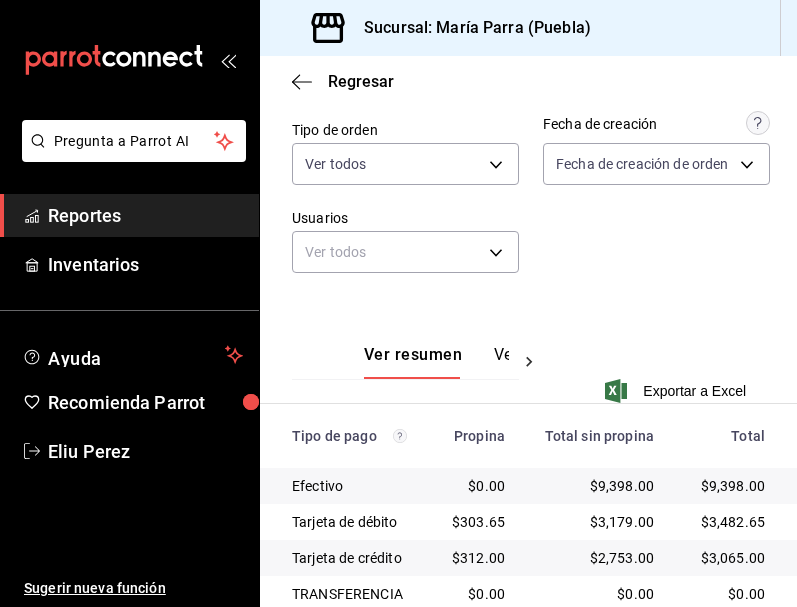 scroll, scrollTop: 368, scrollLeft: 0, axis: vertical 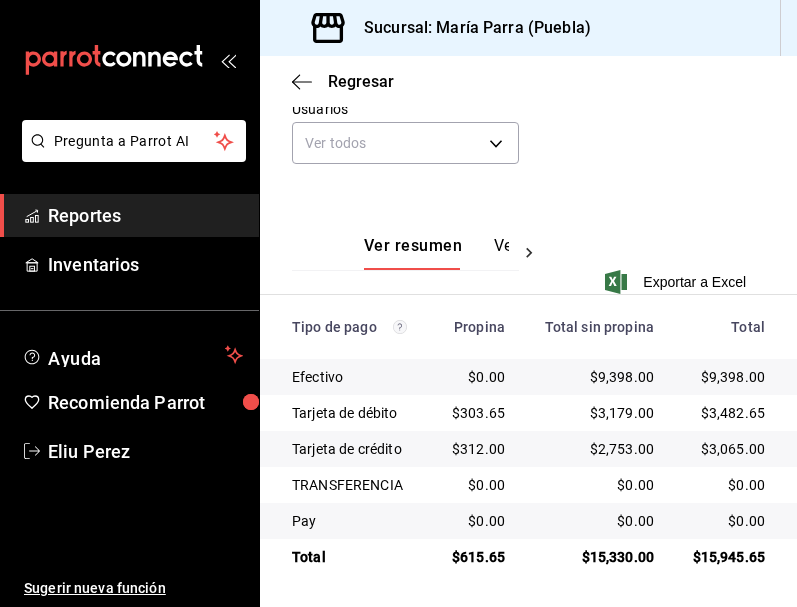 drag, startPoint x: 640, startPoint y: 165, endPoint x: 616, endPoint y: 203, distance: 44.94441 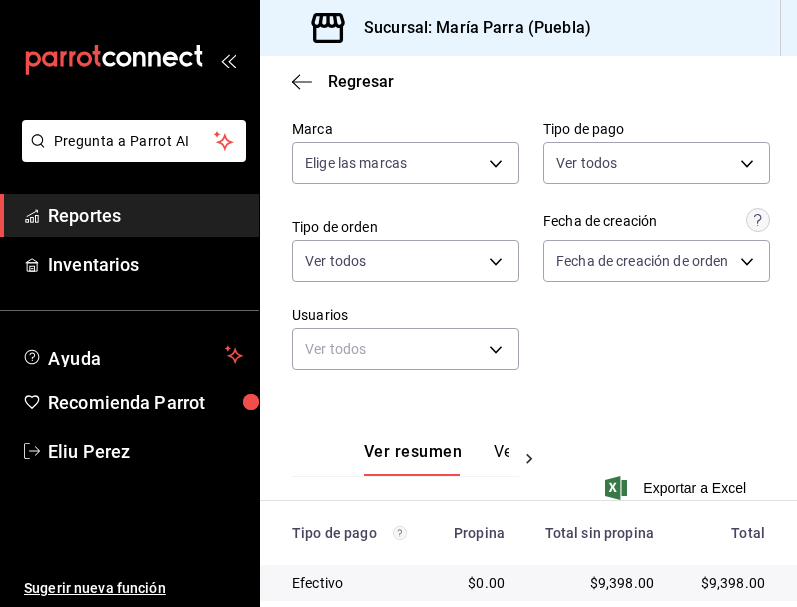 scroll, scrollTop: 368, scrollLeft: 0, axis: vertical 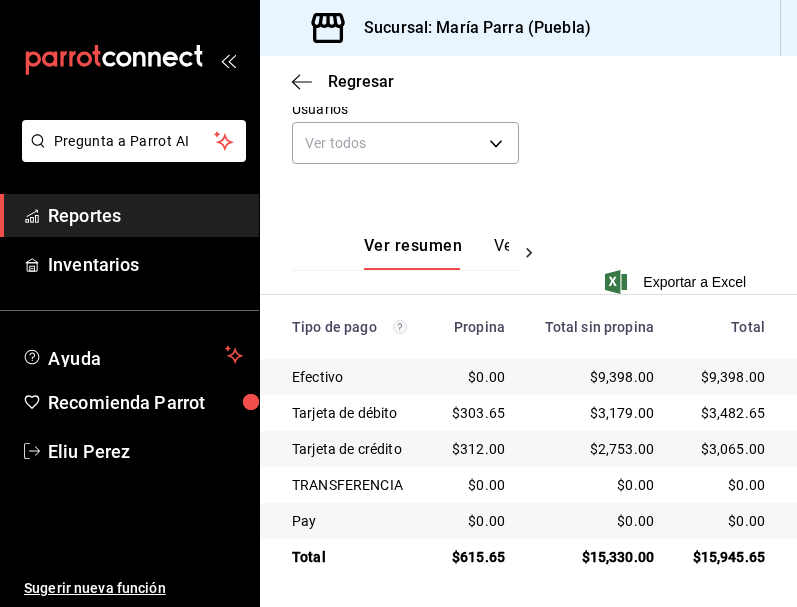 click on "$303.65" at bounding box center (476, 413) 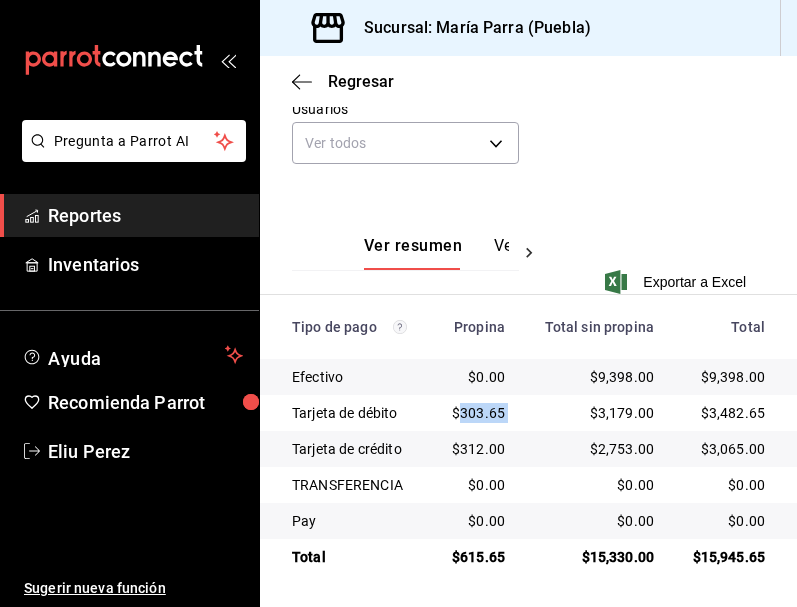 drag, startPoint x: 455, startPoint y: 414, endPoint x: 528, endPoint y: 413, distance: 73.00685 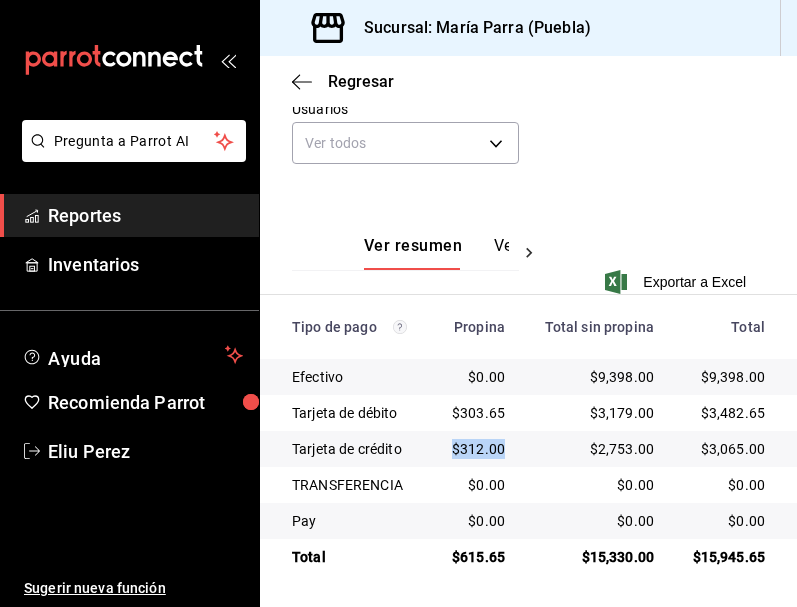 drag, startPoint x: 447, startPoint y: 444, endPoint x: 492, endPoint y: 442, distance: 45.044422 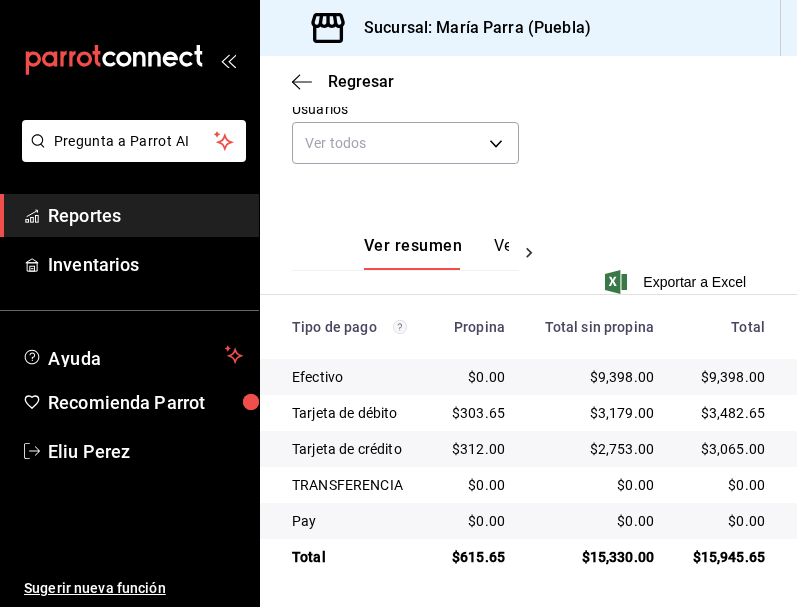 click on "Ver resumen Ver pagos Exportar a Excel" at bounding box center [528, 253] 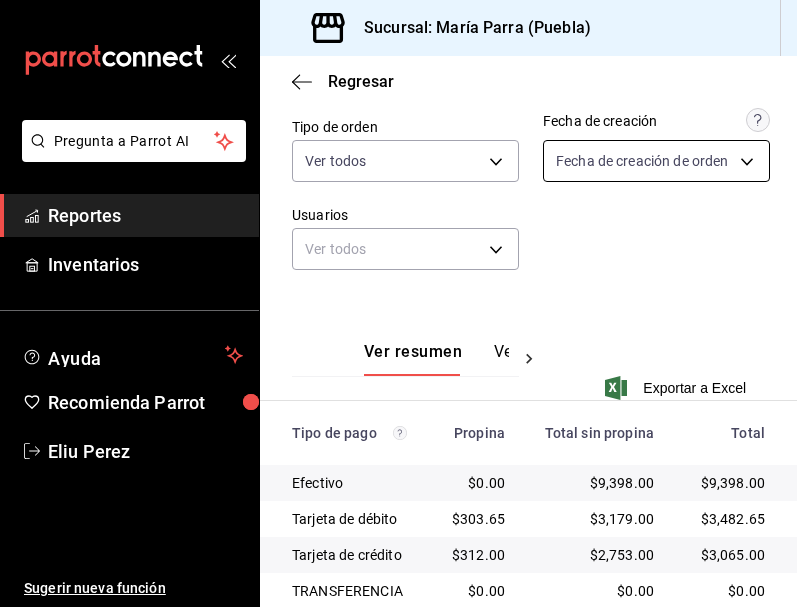 scroll, scrollTop: 0, scrollLeft: 0, axis: both 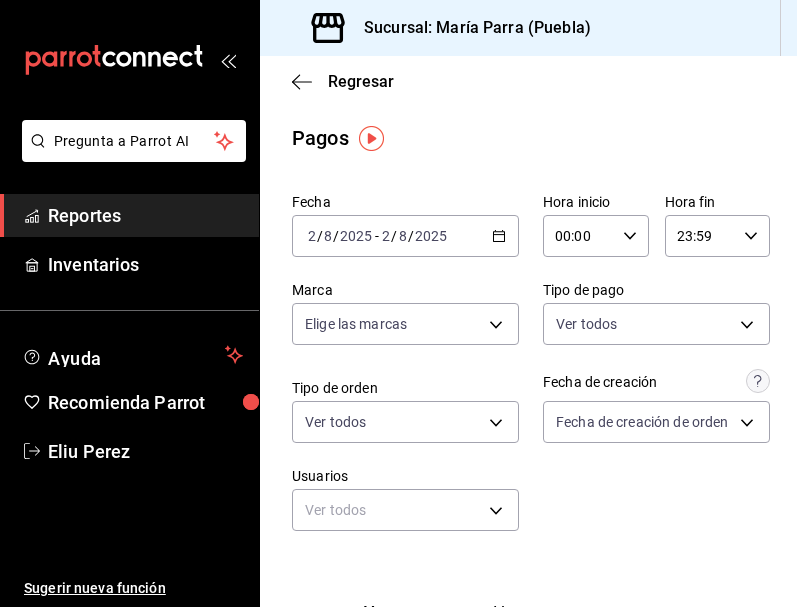 click on "2025-08-02 2 / 8 / 2025 - 2025-08-02 2 / 8 / 2025" at bounding box center (405, 236) 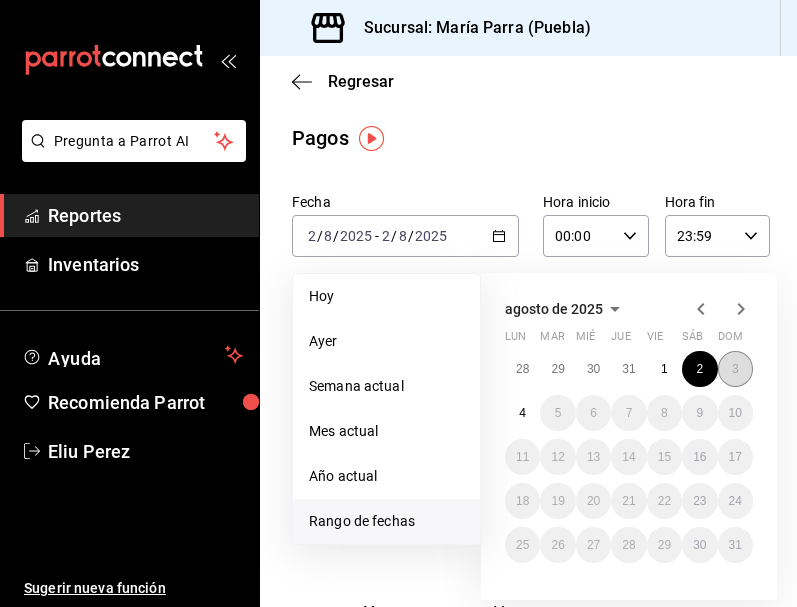 click on "3" at bounding box center (735, 369) 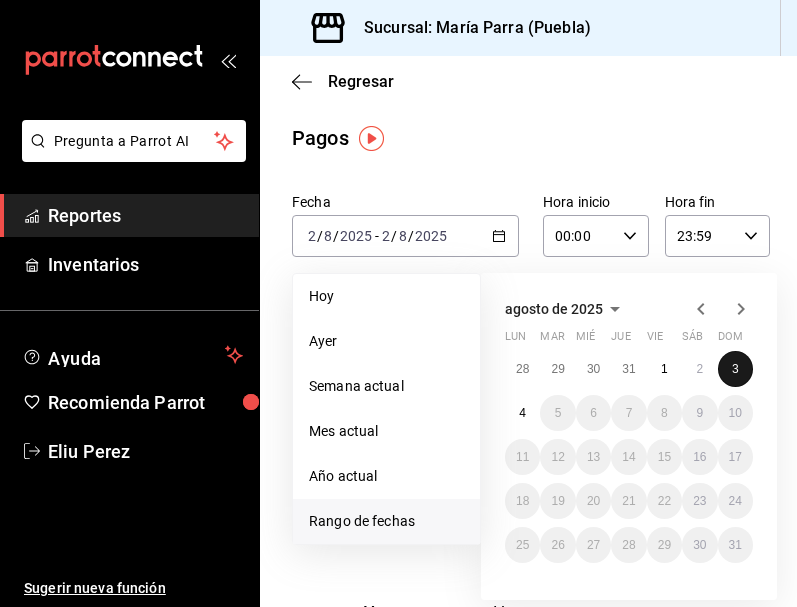 click on "3" at bounding box center (735, 369) 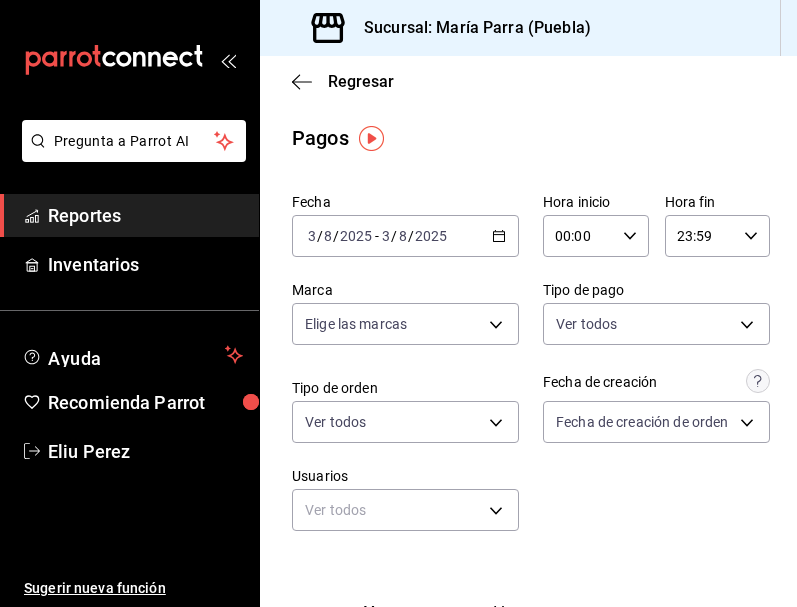click 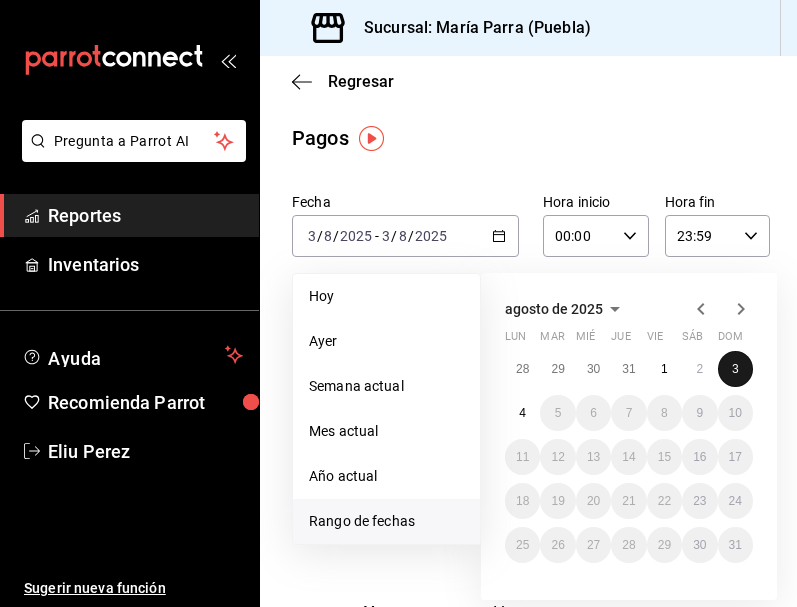 click on "3" at bounding box center [735, 369] 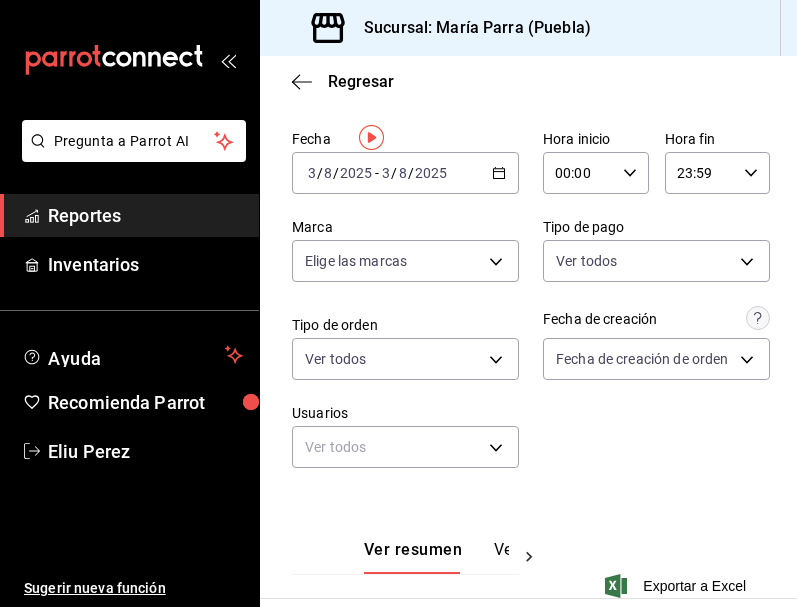 scroll, scrollTop: 0, scrollLeft: 0, axis: both 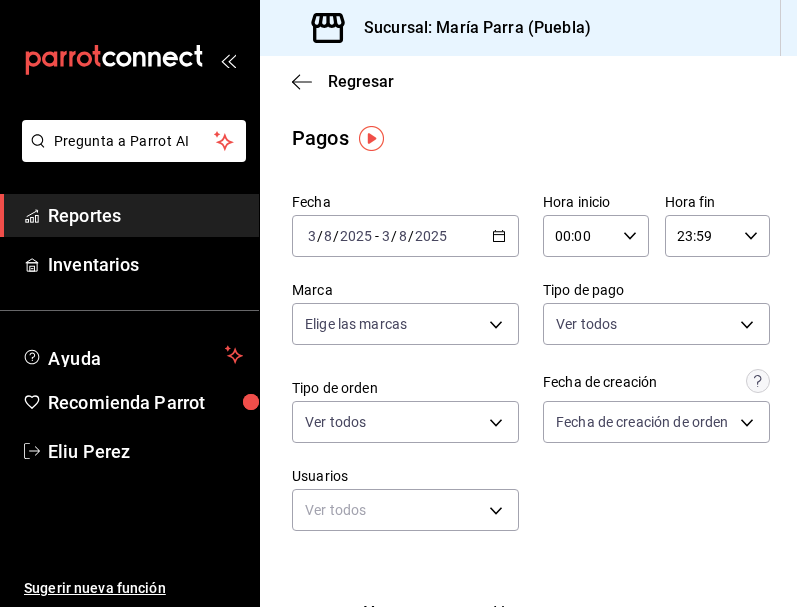 click 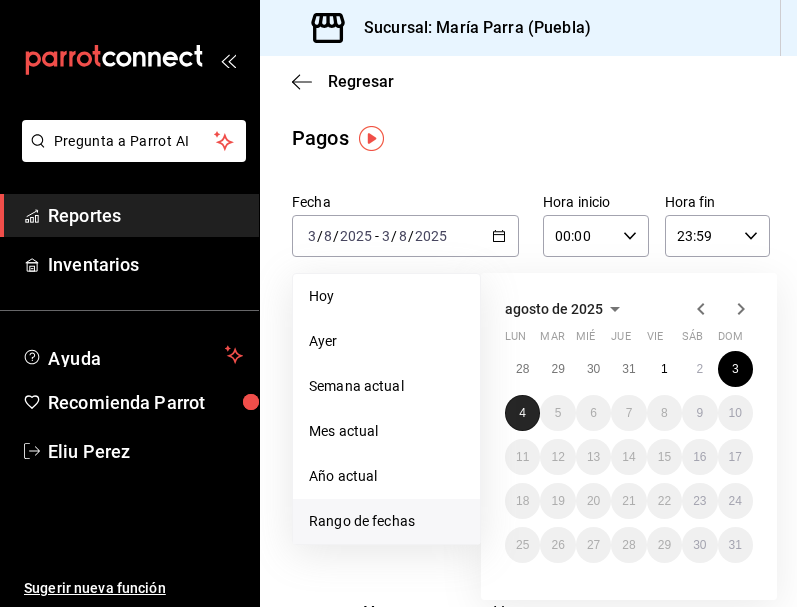 click on "4" at bounding box center [522, 413] 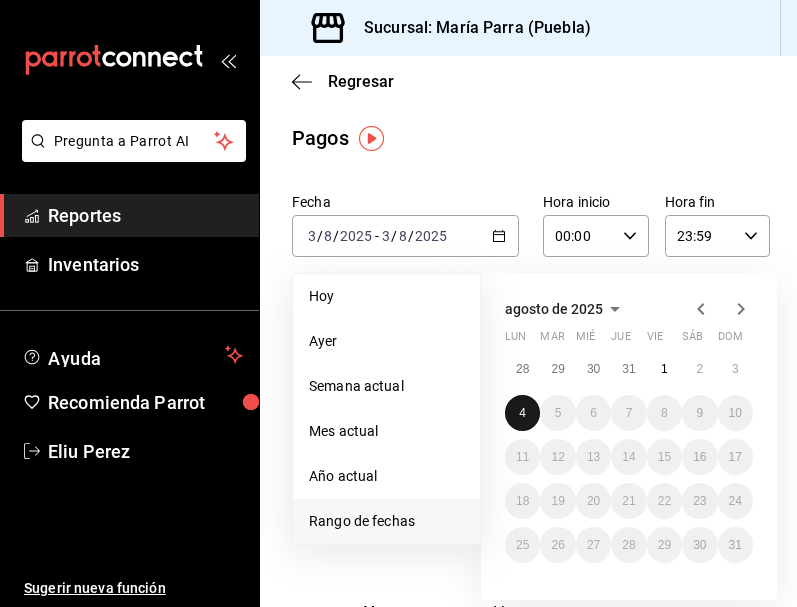 click on "4" at bounding box center [522, 413] 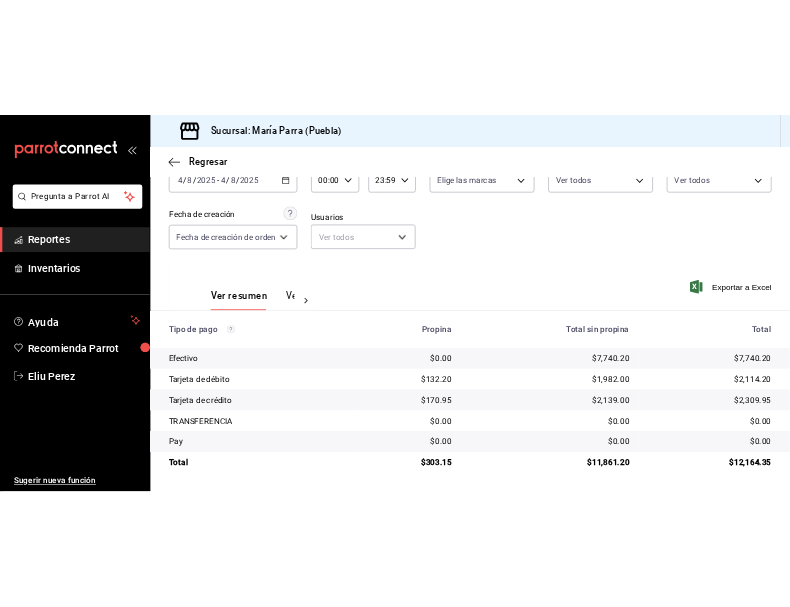 scroll, scrollTop: 124, scrollLeft: 0, axis: vertical 